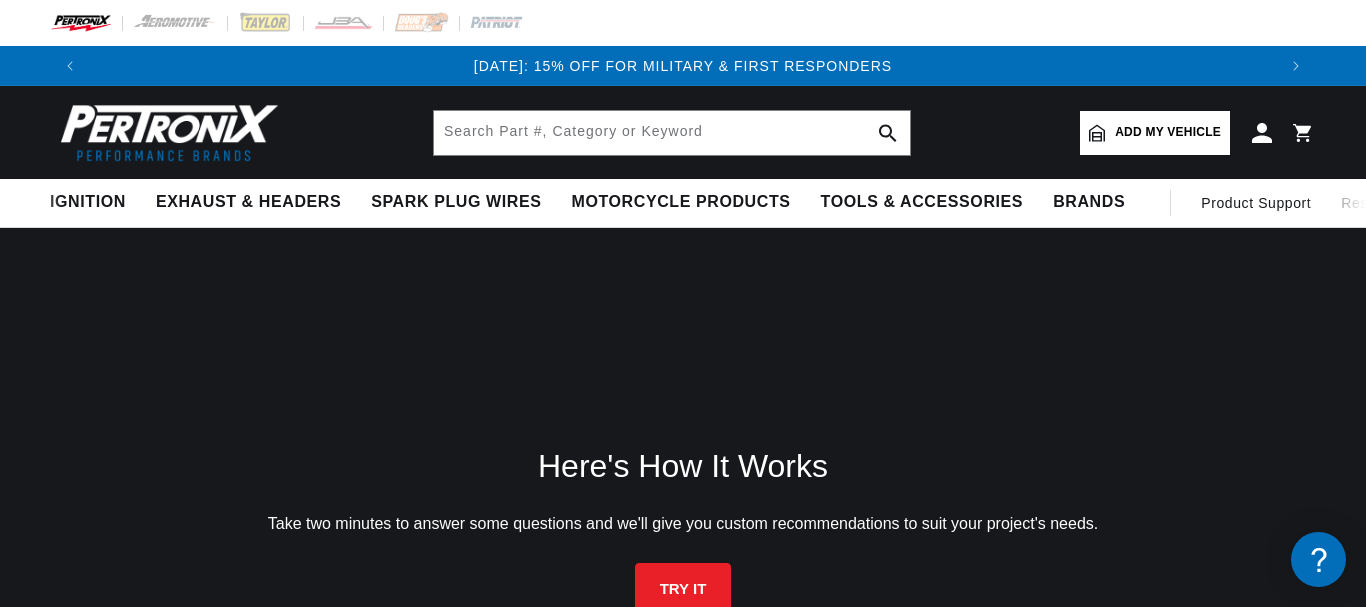 scroll, scrollTop: 0, scrollLeft: 0, axis: both 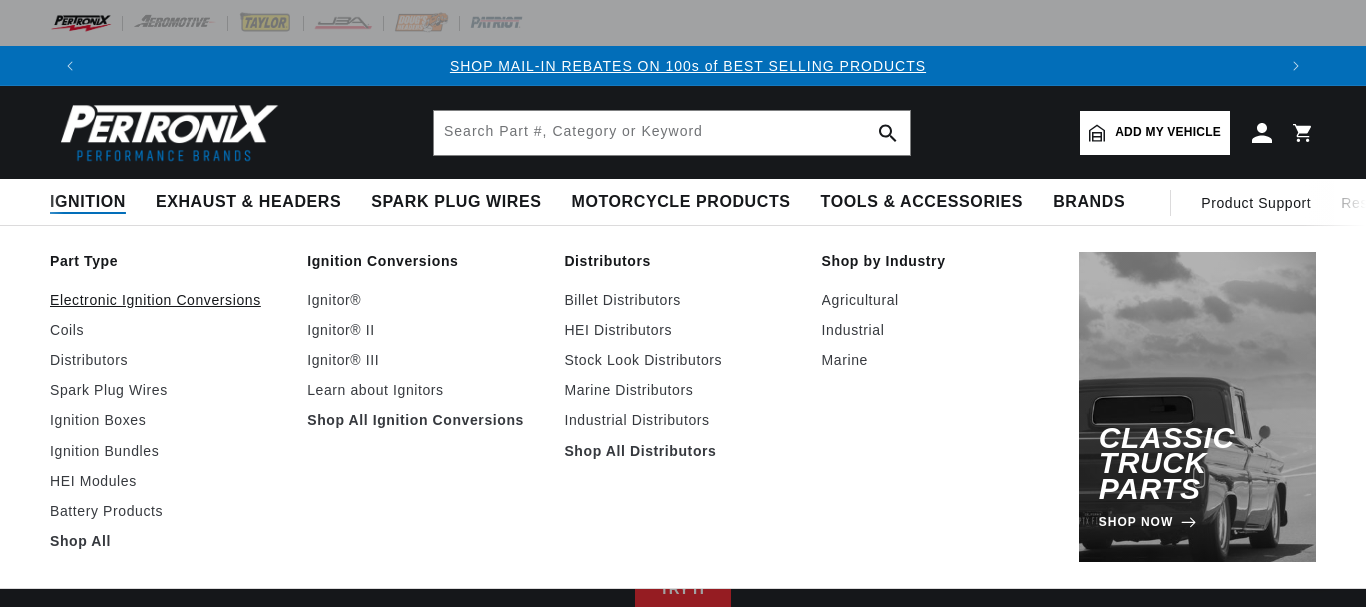click on "Electronic Ignition Conversions" at bounding box center [168, 300] 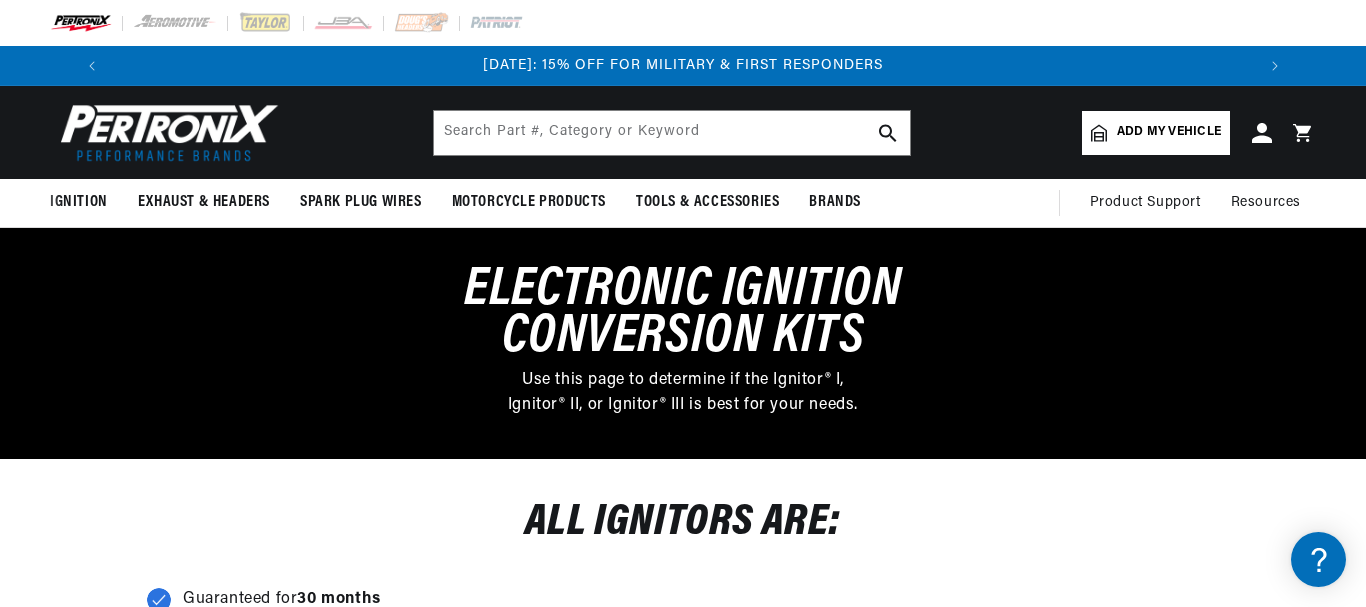 scroll, scrollTop: 0, scrollLeft: 0, axis: both 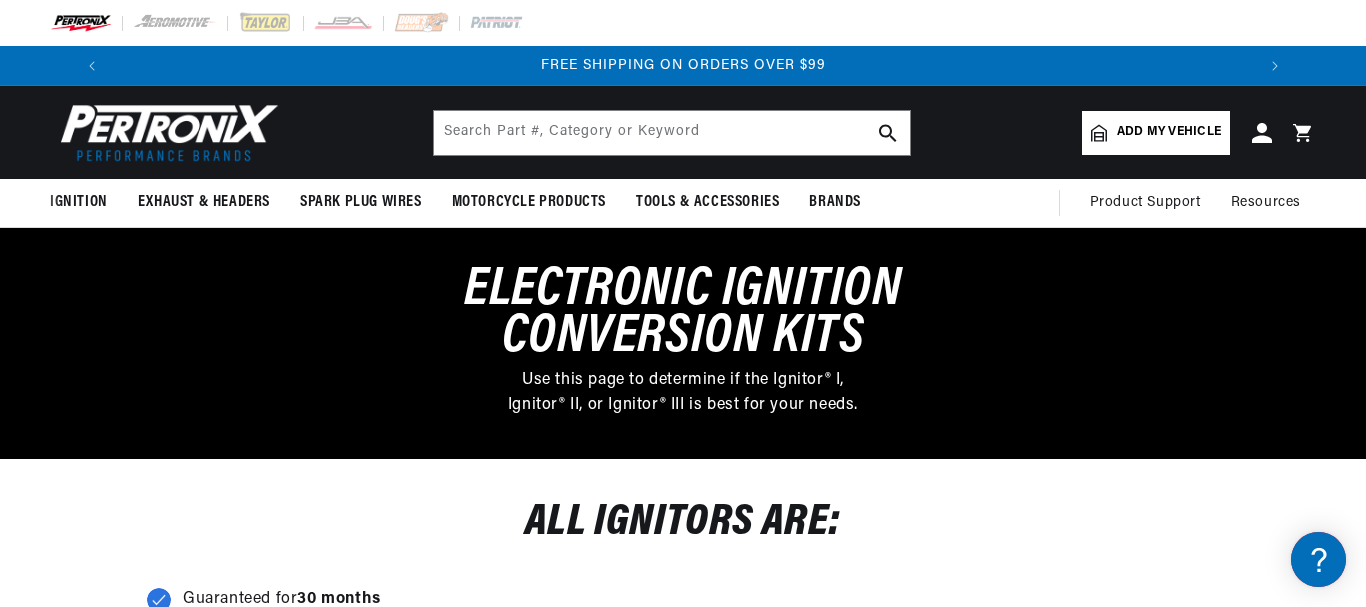 click on "Add my vehicle" at bounding box center [1169, 132] 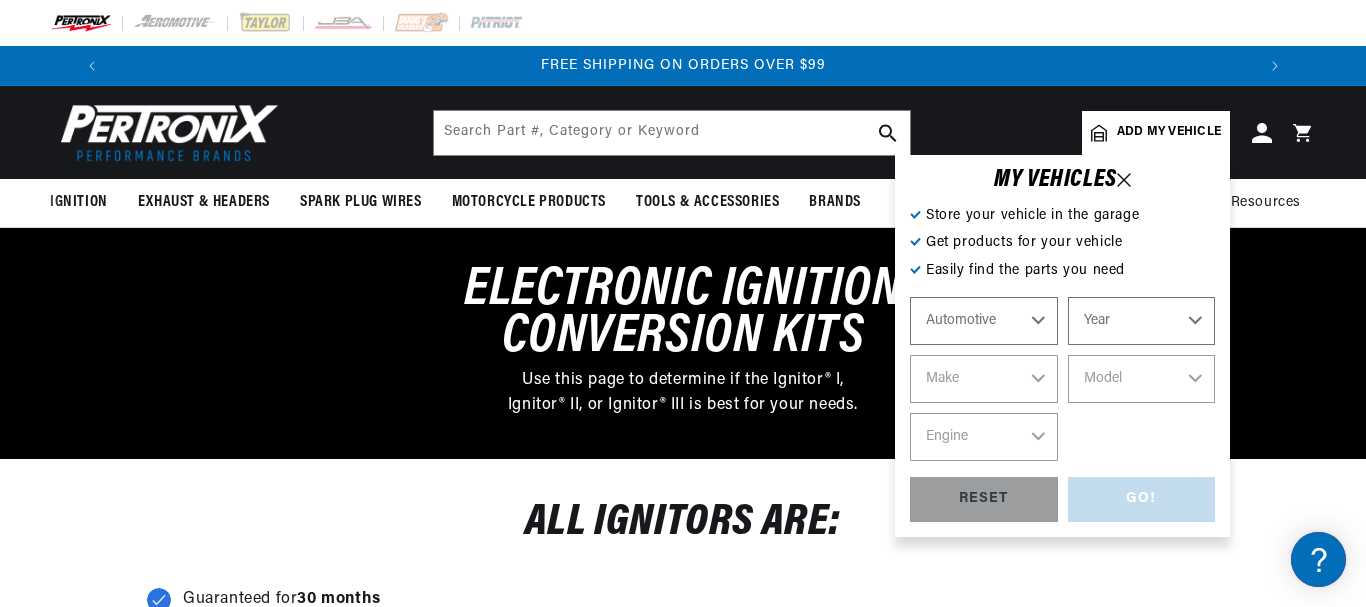 click on "Automotive
Agricultural
Industrial
Marine
Motorcycle" at bounding box center [984, 321] 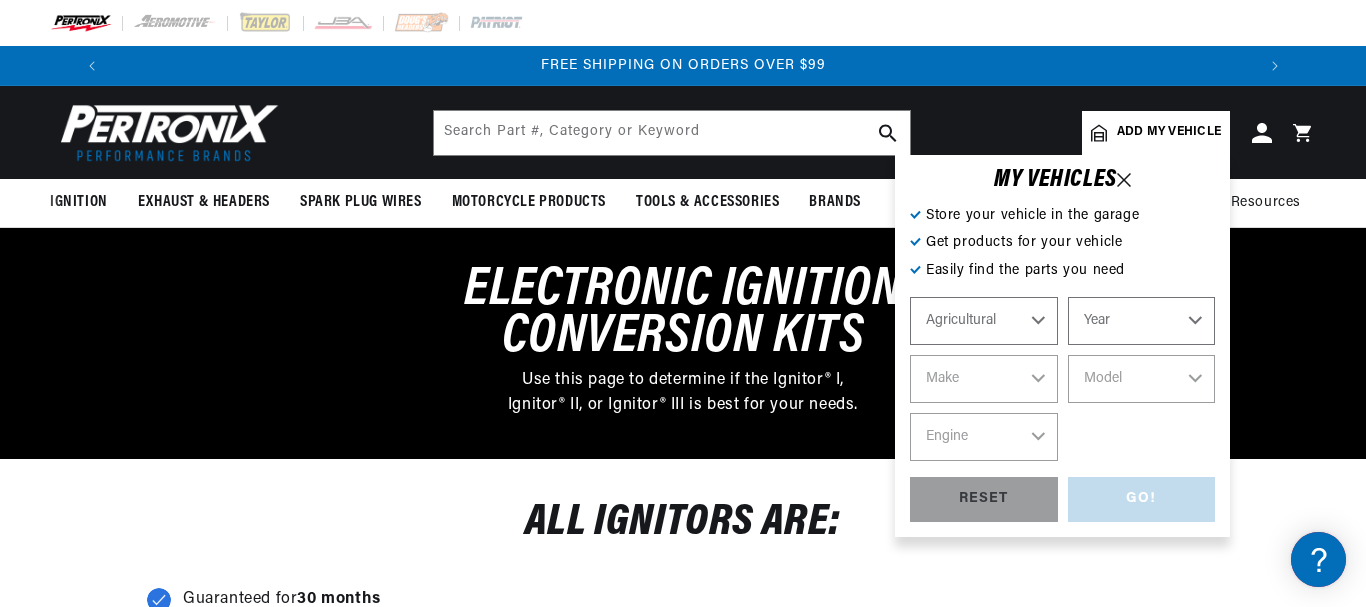 click on "Agricultural" at bounding box center [0, 0] 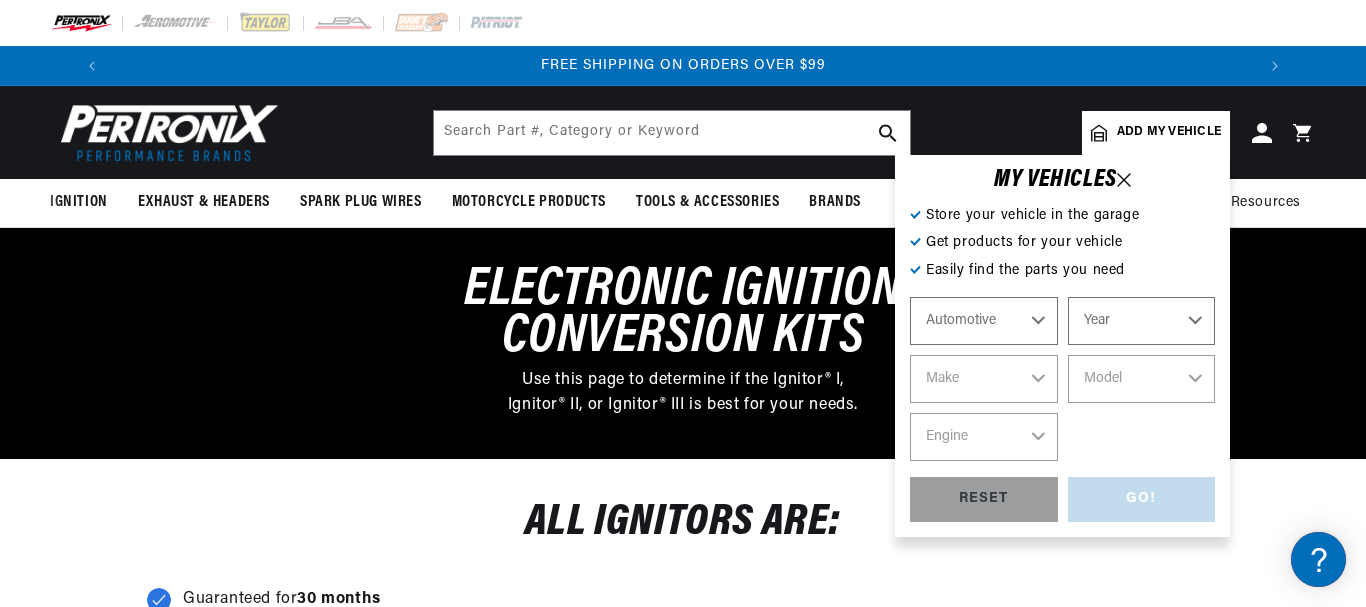 select on "Agricultural" 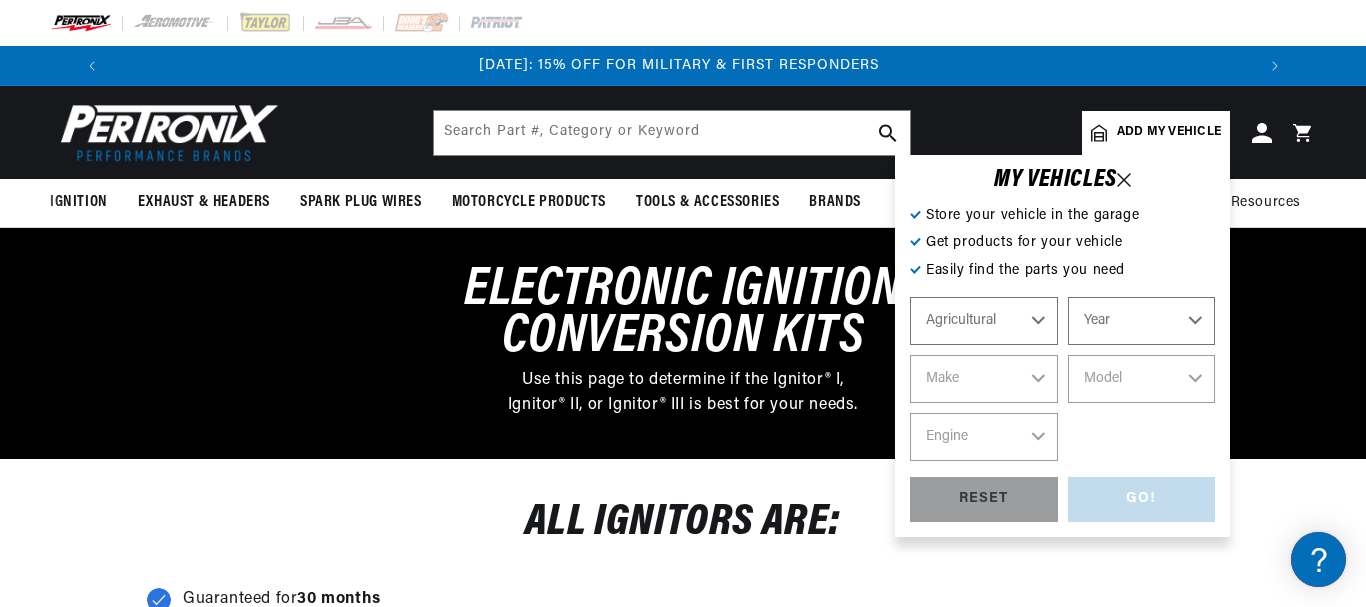 scroll, scrollTop: 0, scrollLeft: 0, axis: both 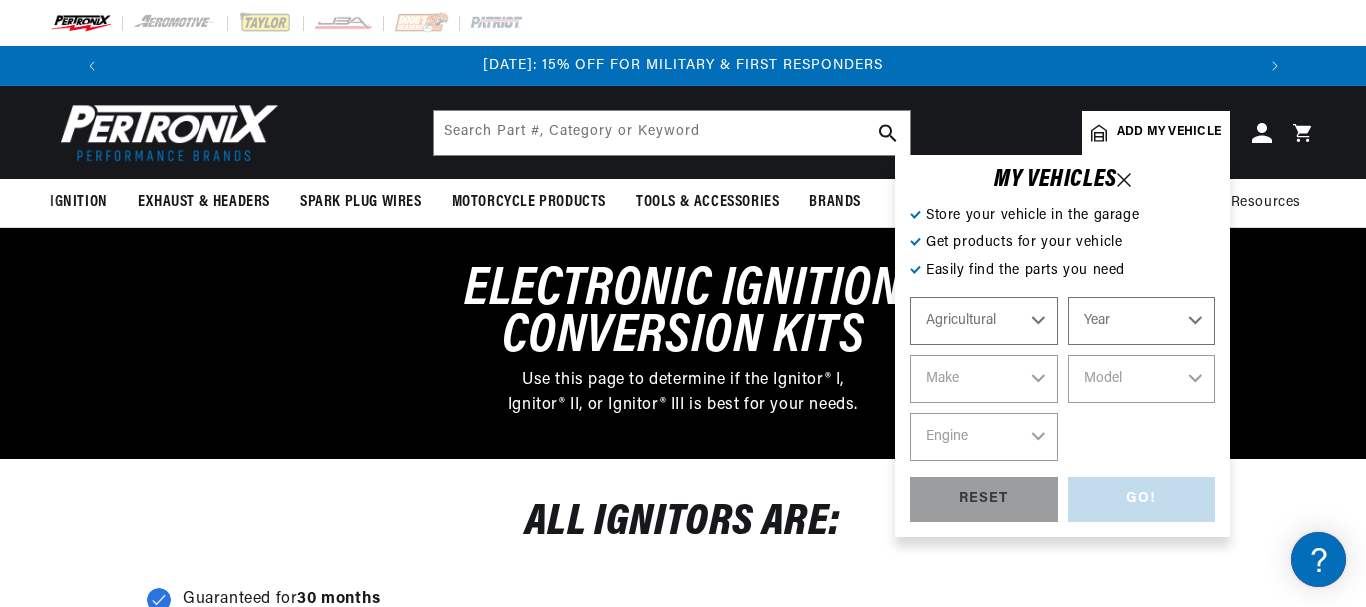 click on "Year
1970
1965
1964
1960
1959
1958
1957
1939
1938
1937" at bounding box center (1142, 321) 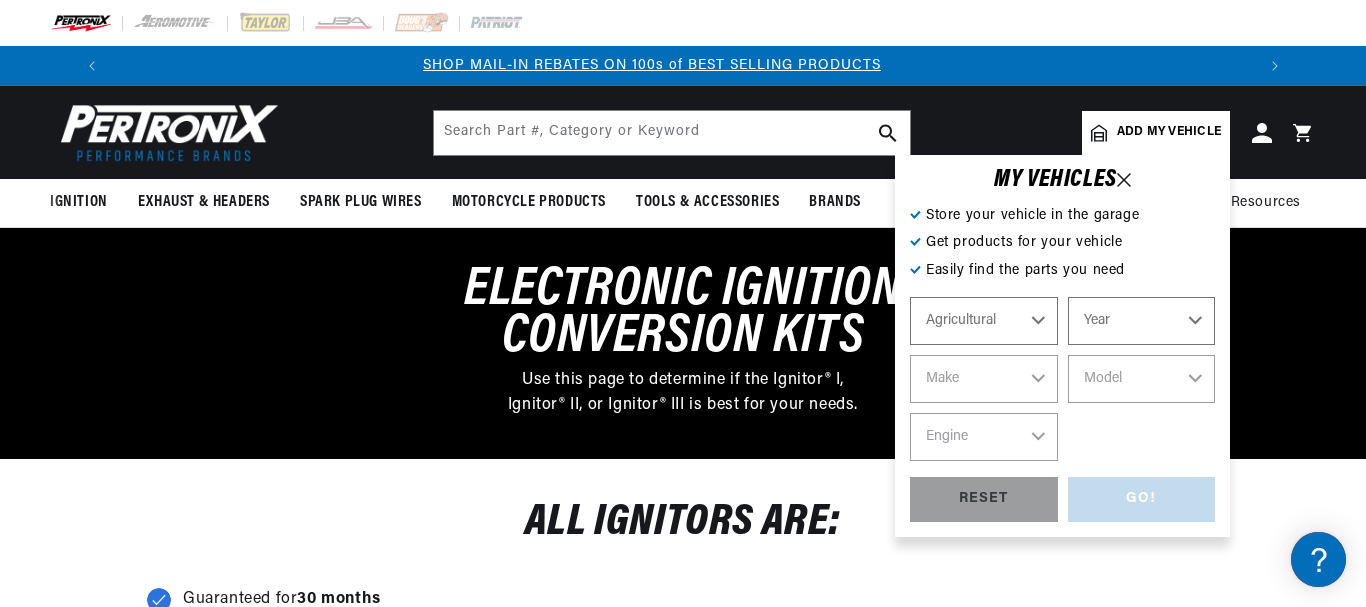 scroll, scrollTop: 0, scrollLeft: 1181, axis: horizontal 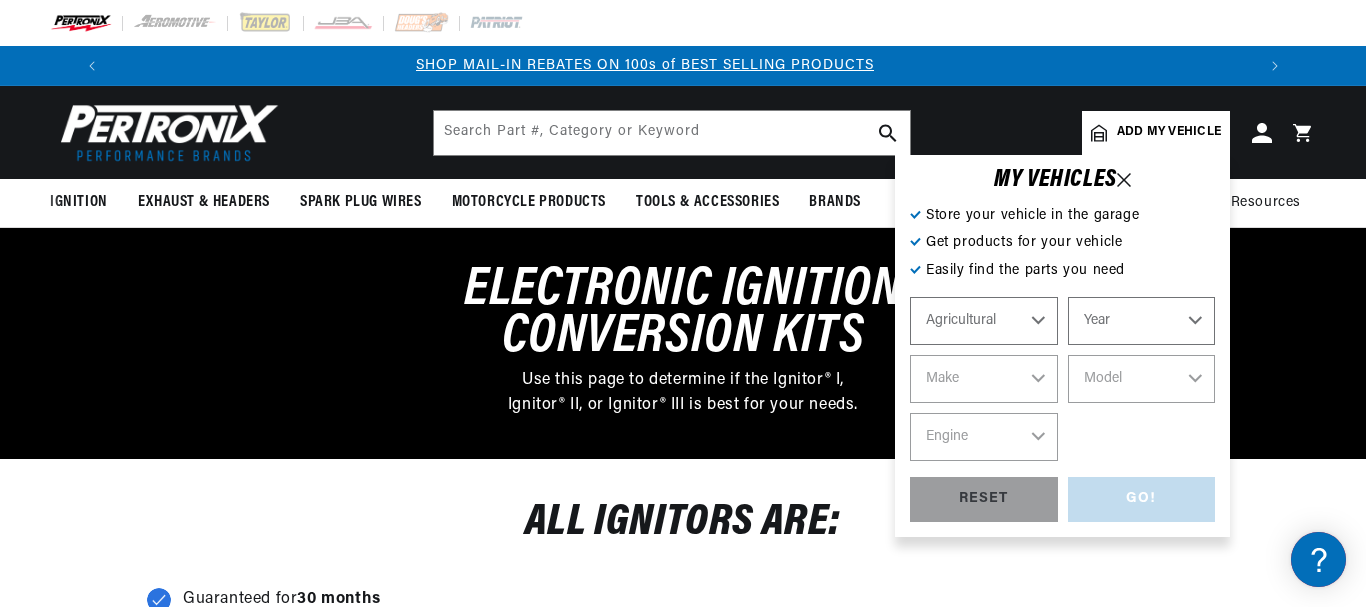 select on "1965" 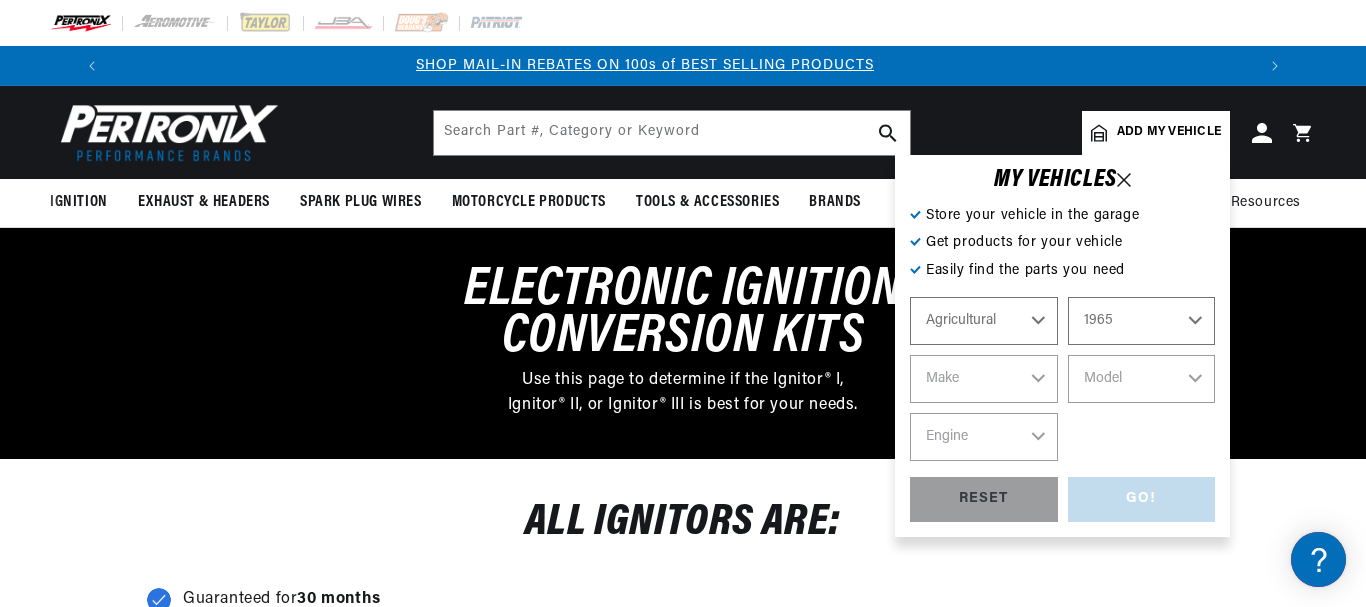 click on "1965" at bounding box center [0, 0] 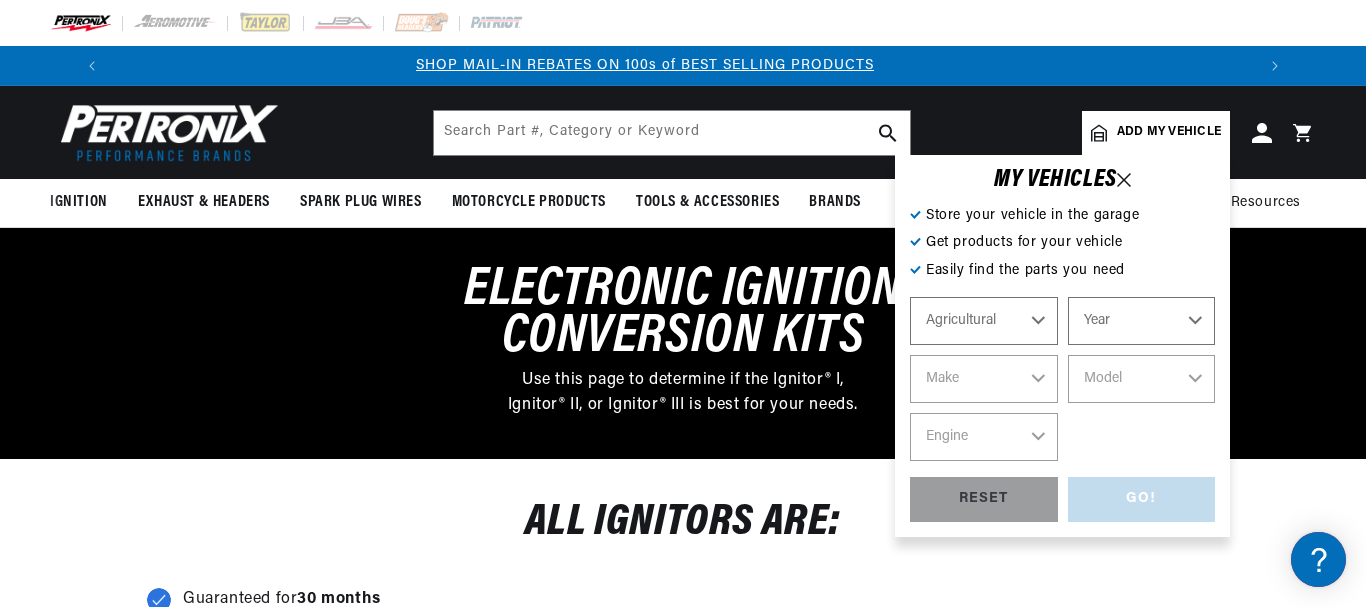 select on "1965" 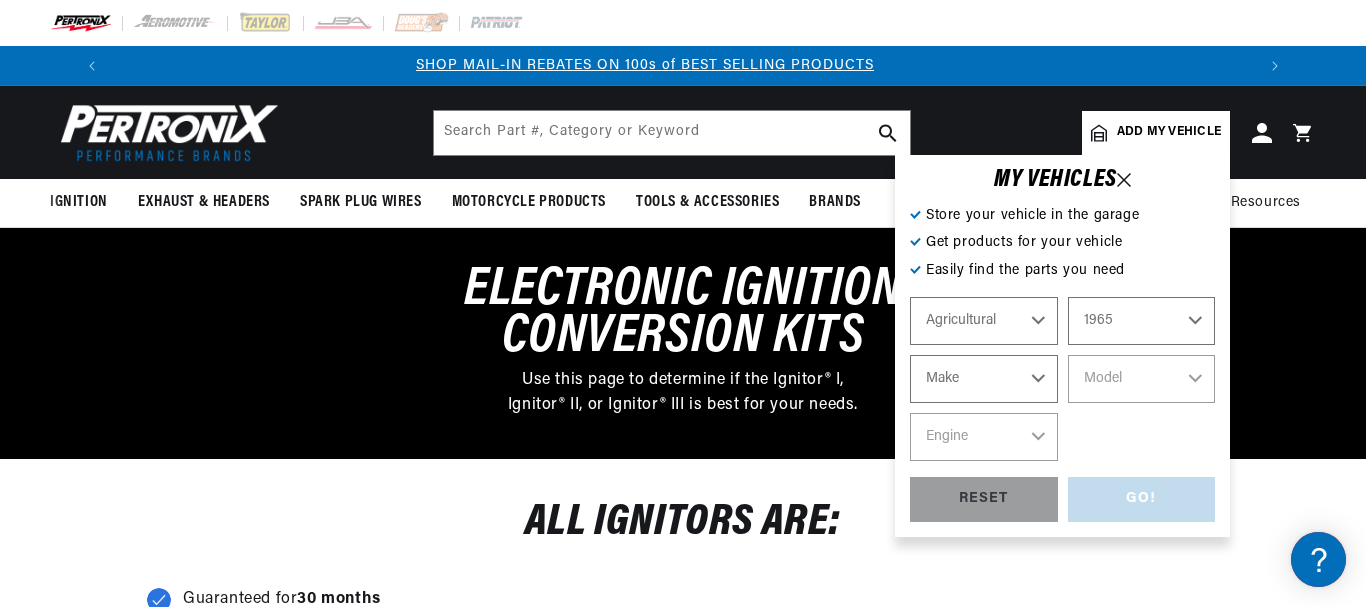 click on "Make
Ford" at bounding box center [984, 379] 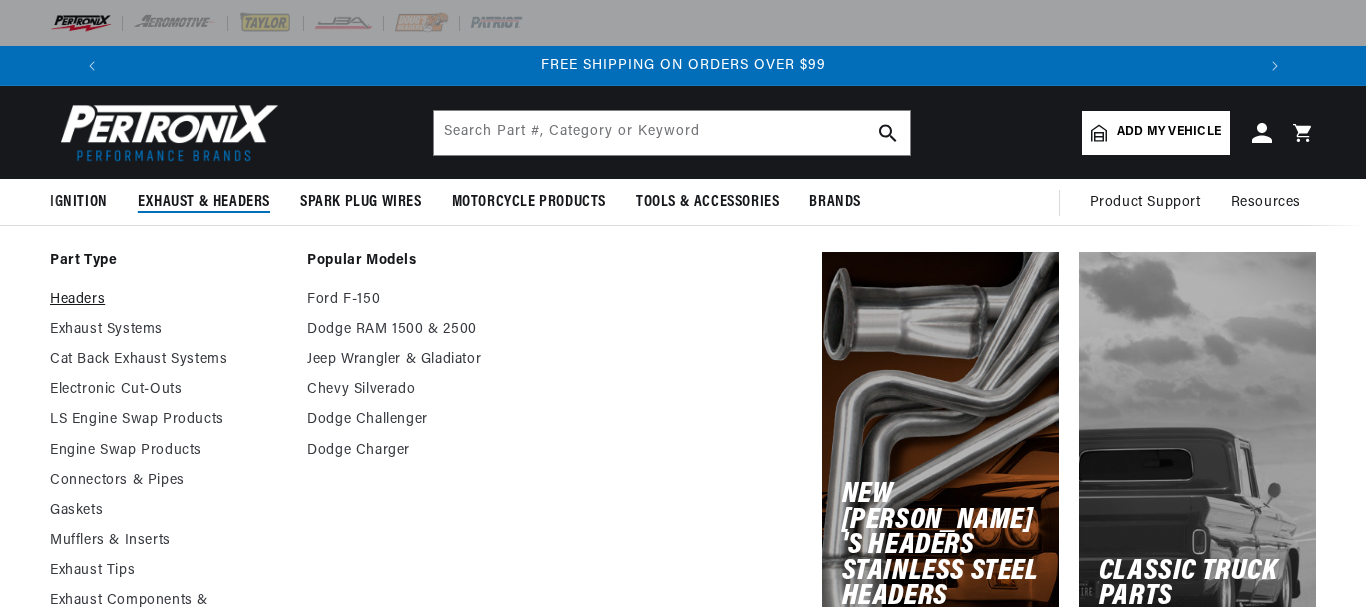scroll, scrollTop: 0, scrollLeft: 2362, axis: horizontal 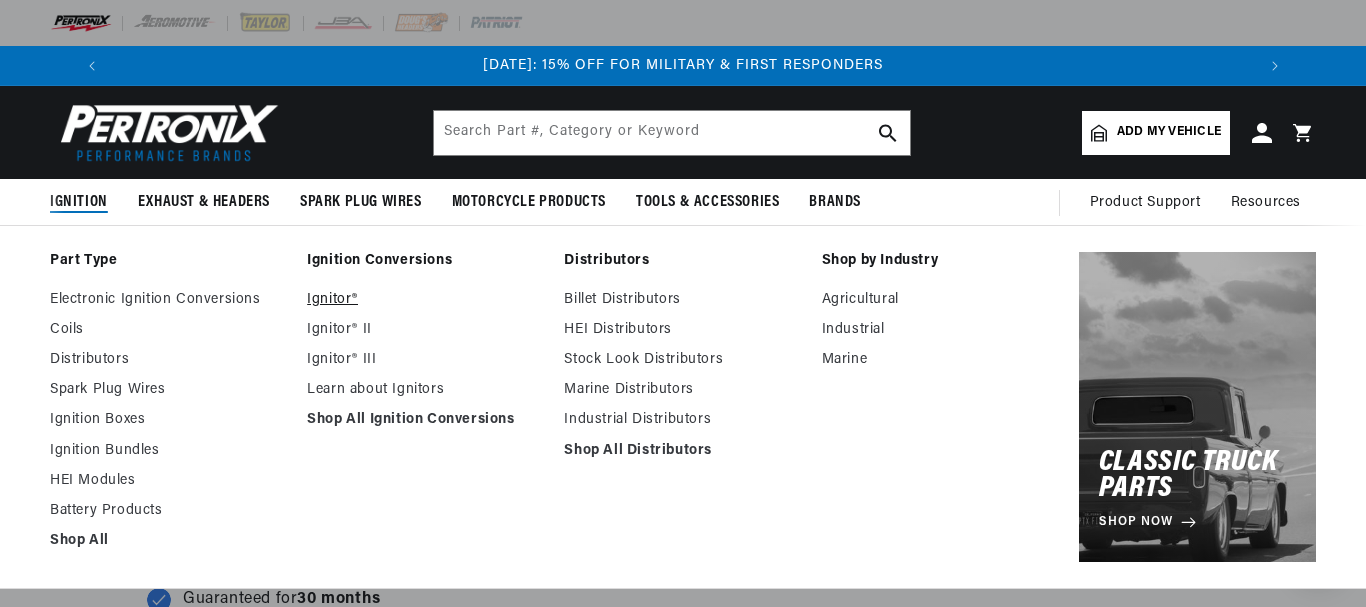 click on "Ignitor®" at bounding box center [425, 300] 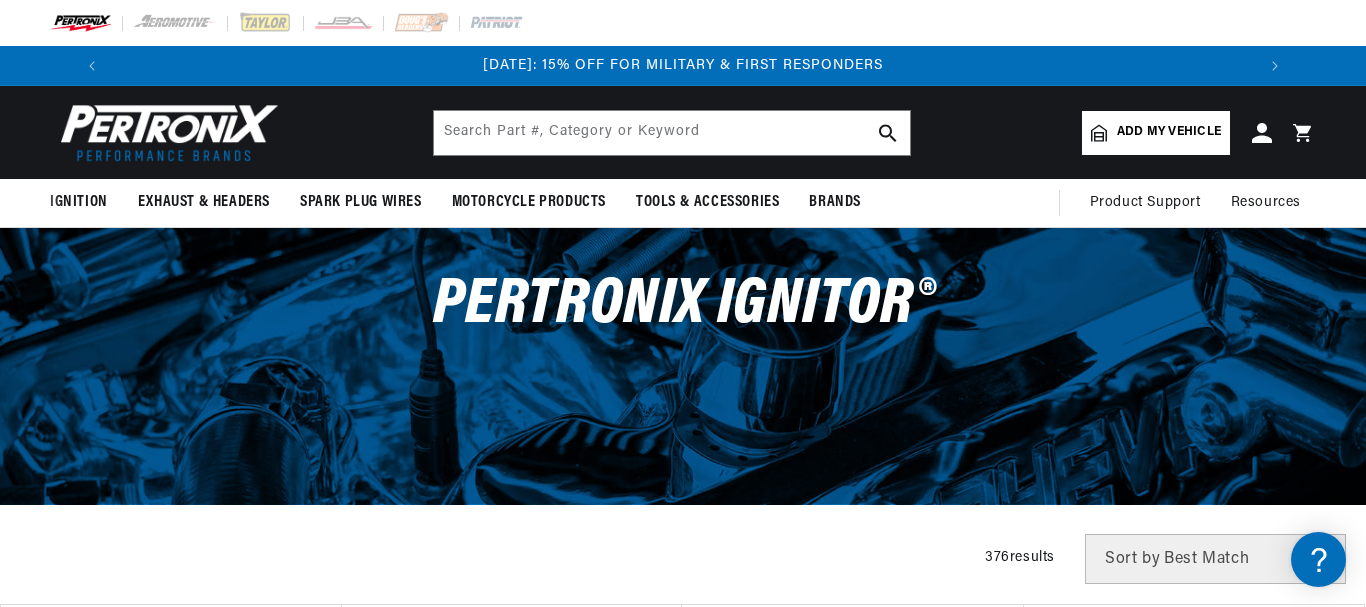 scroll, scrollTop: 102, scrollLeft: 0, axis: vertical 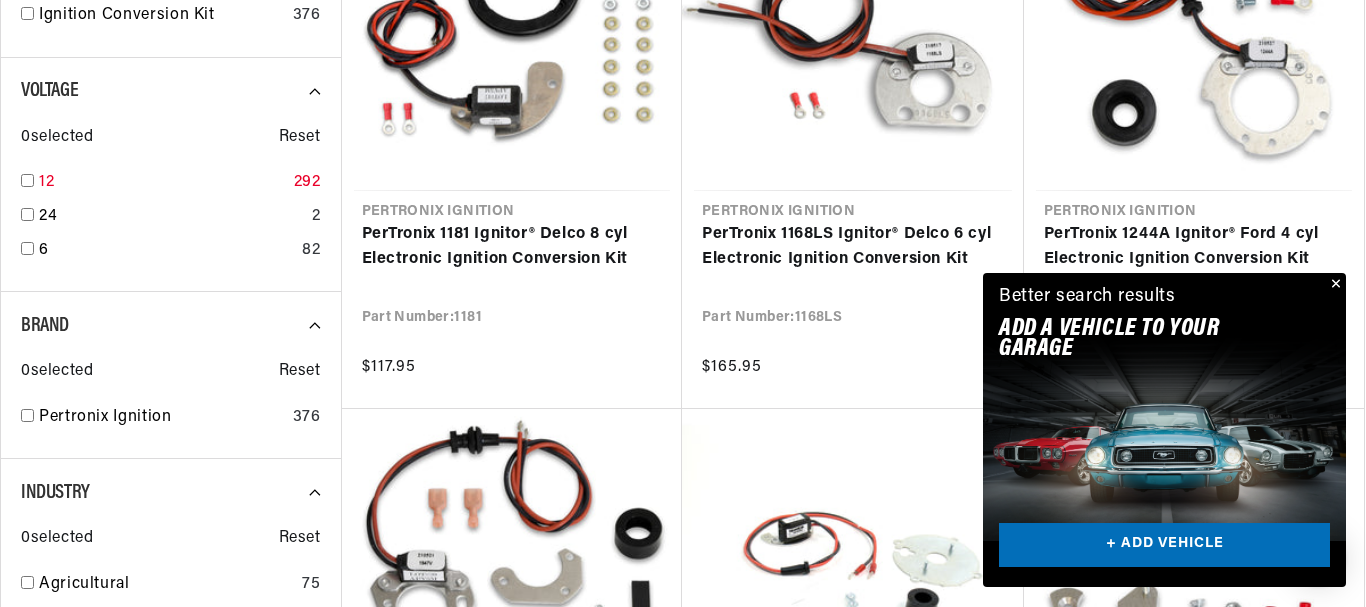 click at bounding box center (27, 180) 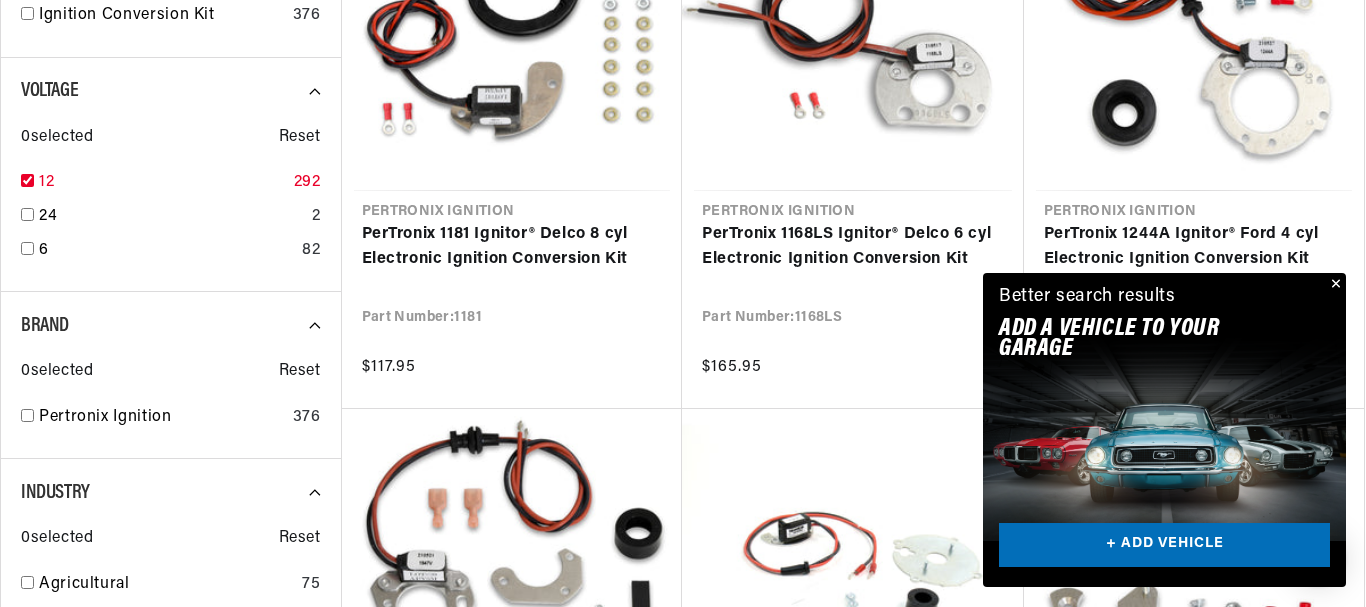 checkbox on "true" 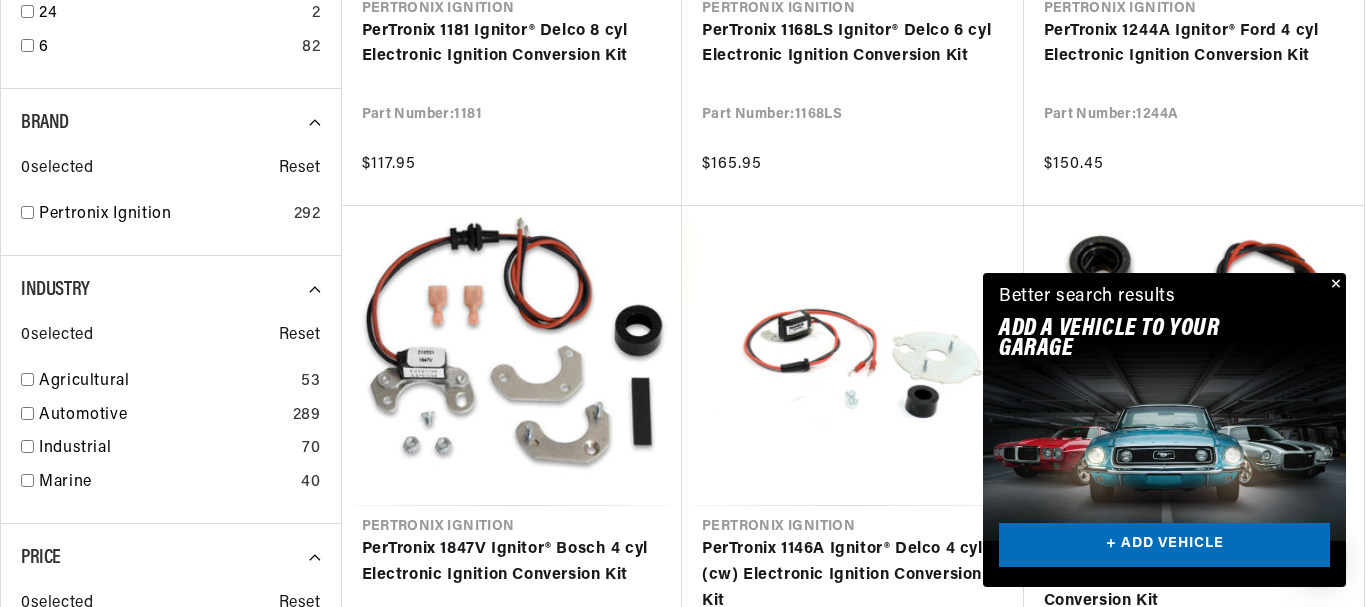 scroll, scrollTop: 918, scrollLeft: 0, axis: vertical 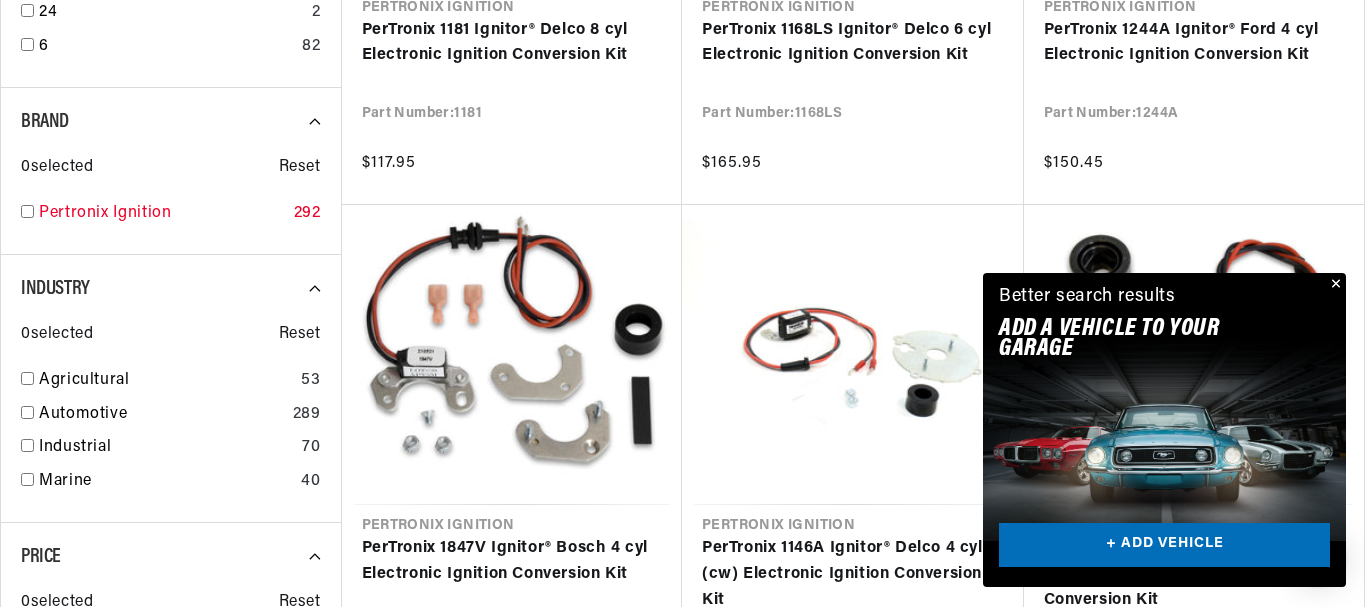 click at bounding box center [27, 211] 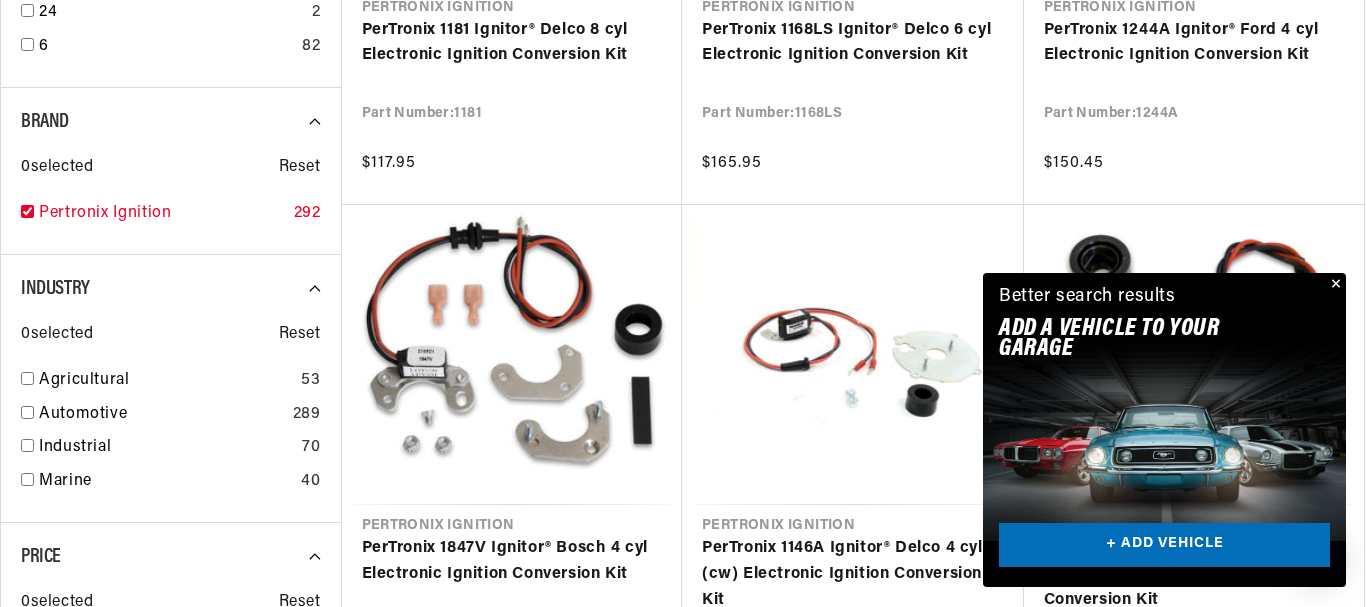 checkbox on "true" 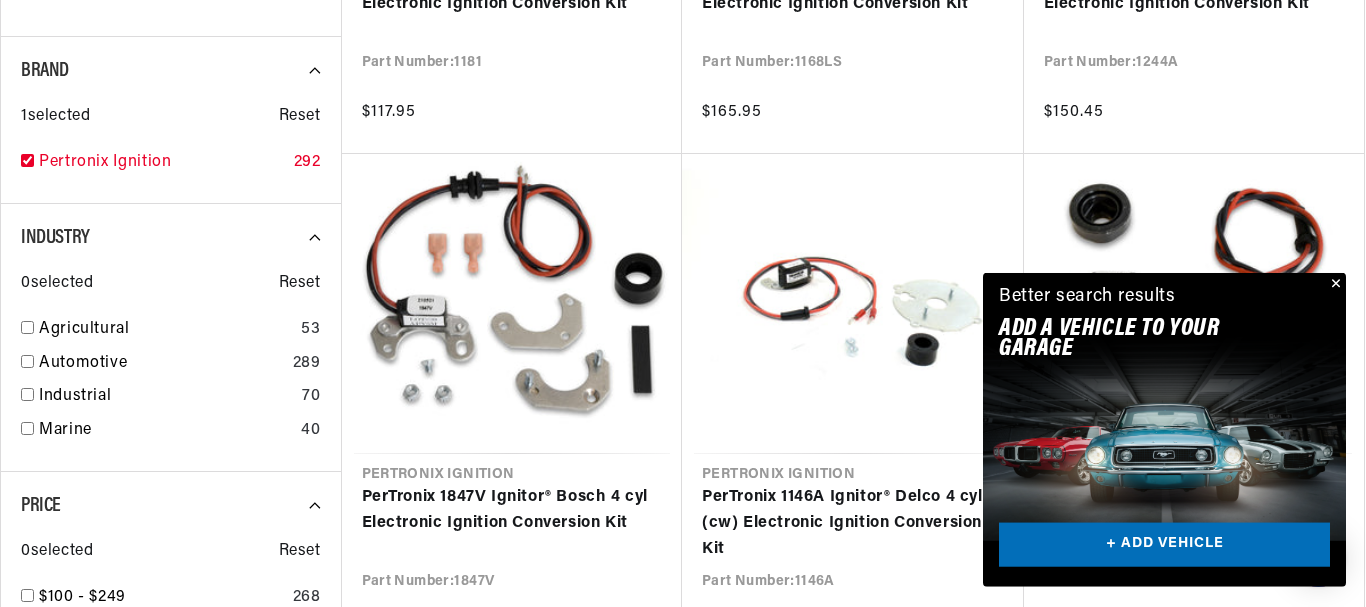 scroll, scrollTop: 1020, scrollLeft: 0, axis: vertical 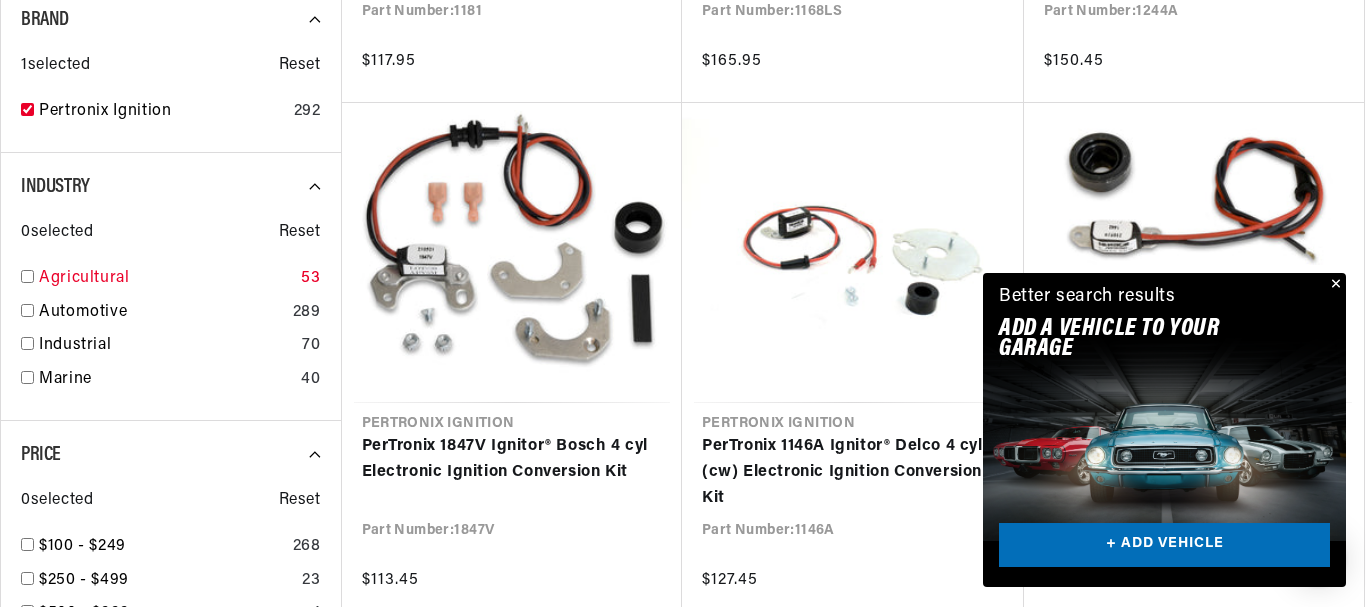 click at bounding box center [27, 276] 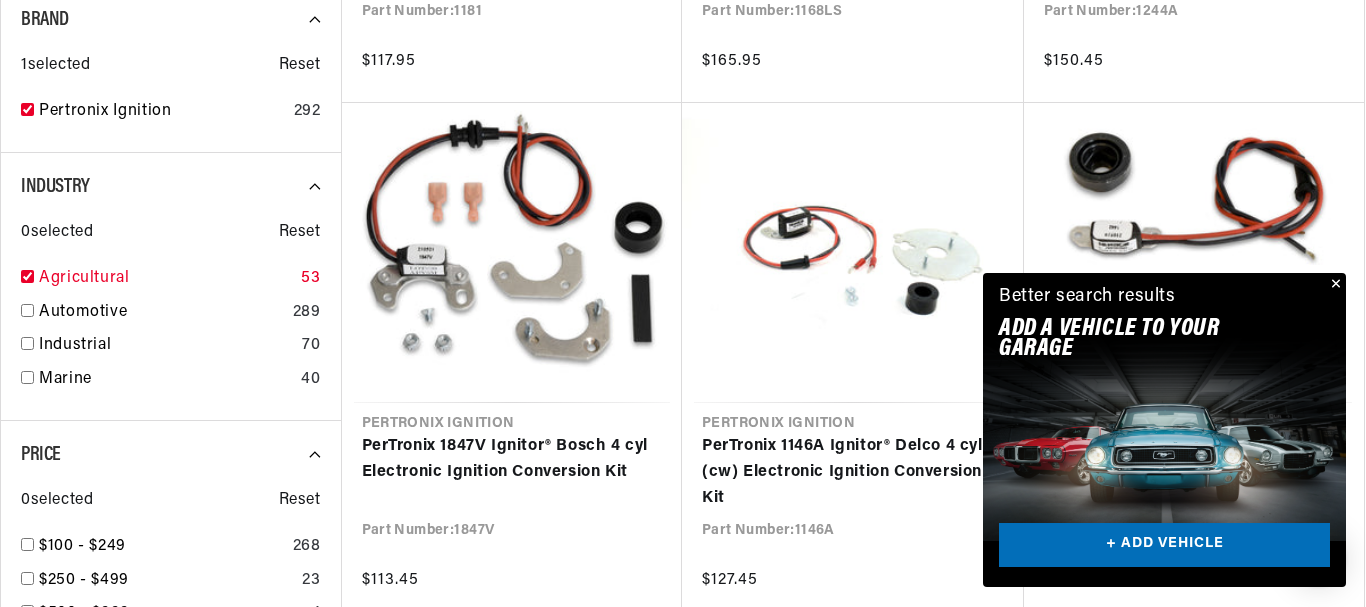 checkbox on "true" 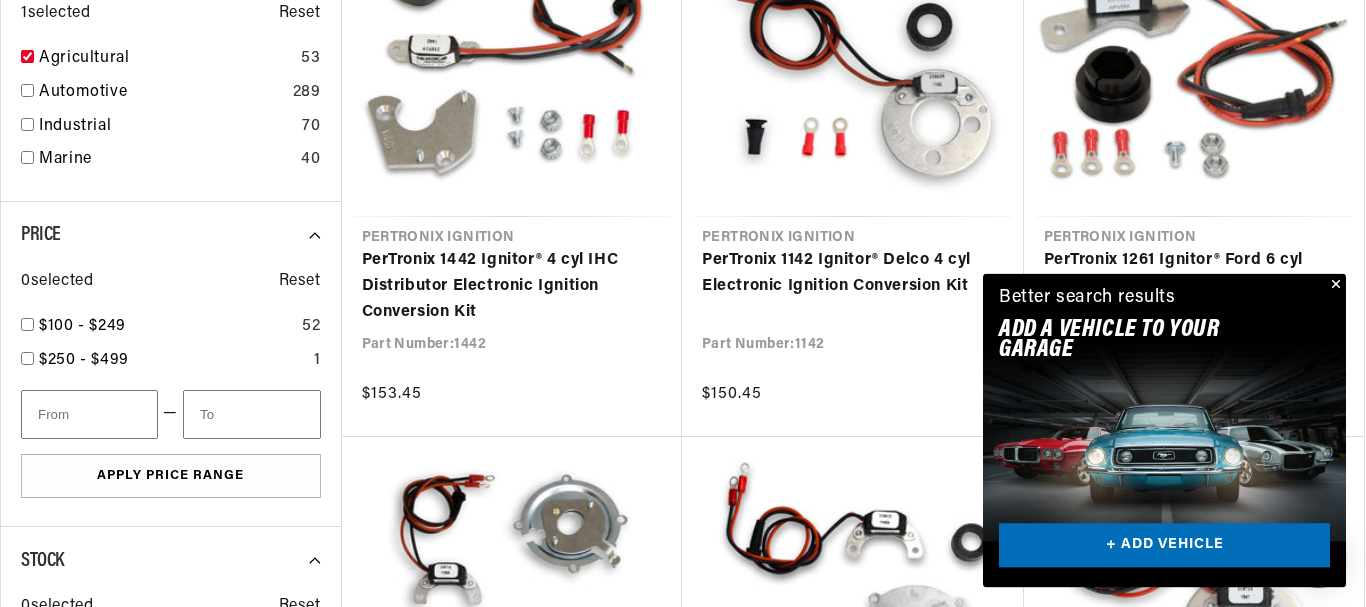 scroll, scrollTop: 1224, scrollLeft: 0, axis: vertical 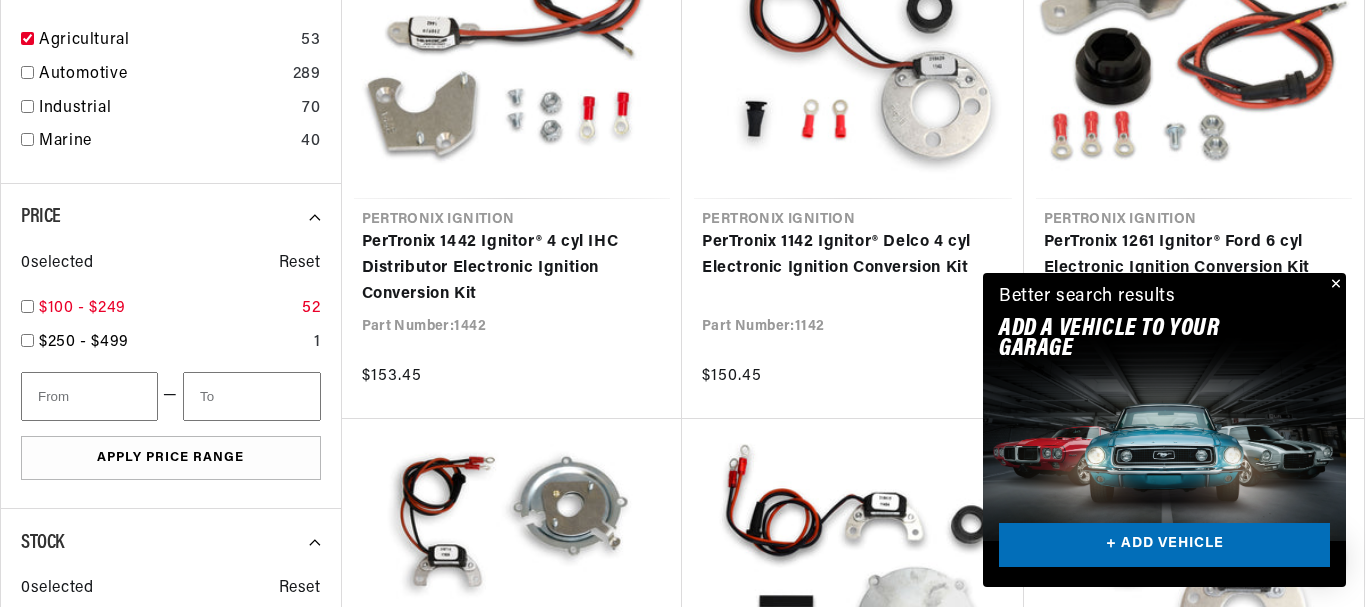 click at bounding box center [27, 306] 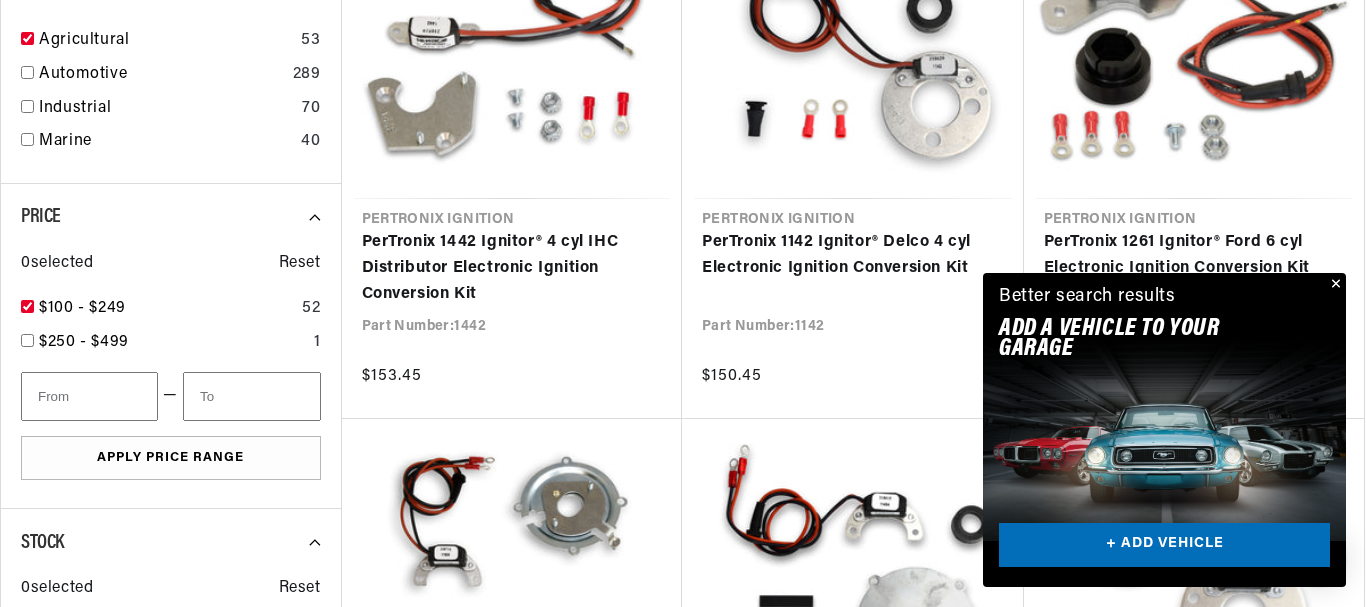 checkbox on "true" 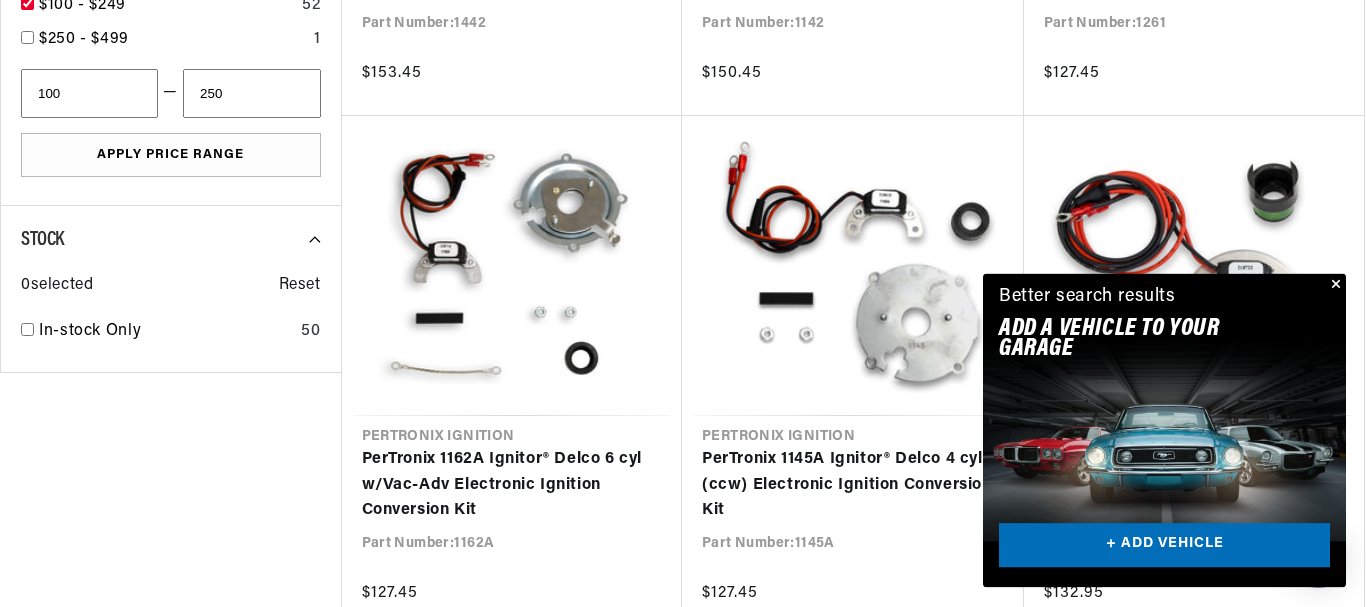 scroll, scrollTop: 1530, scrollLeft: 0, axis: vertical 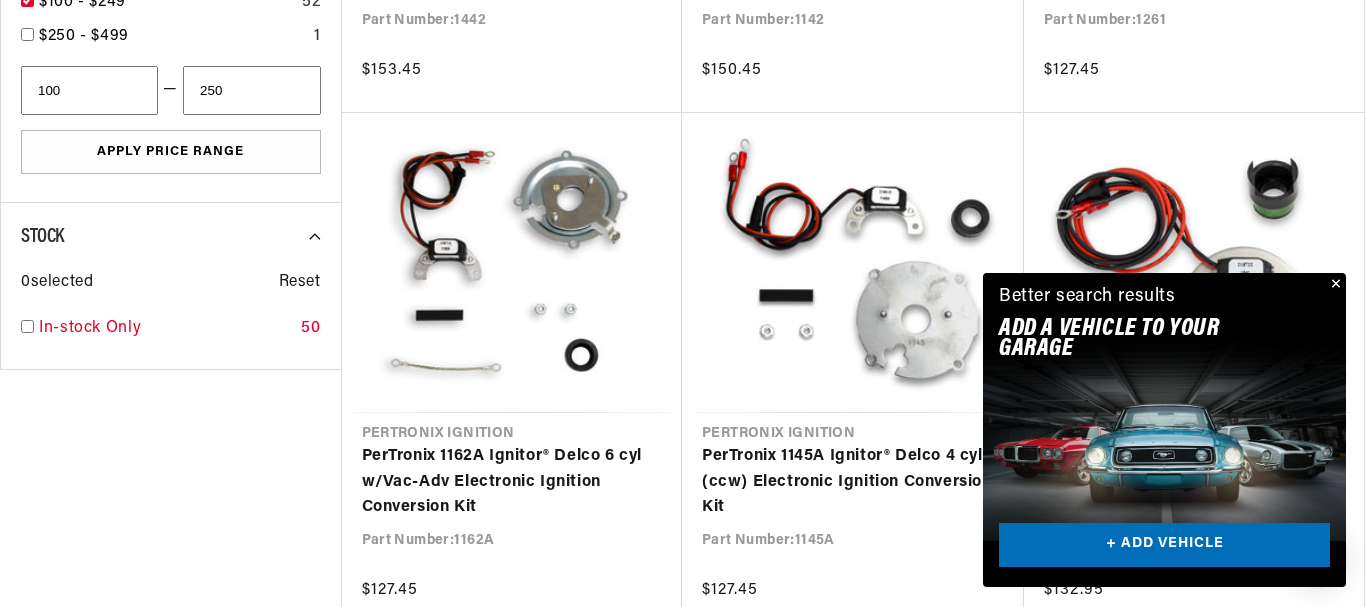 click at bounding box center [27, 326] 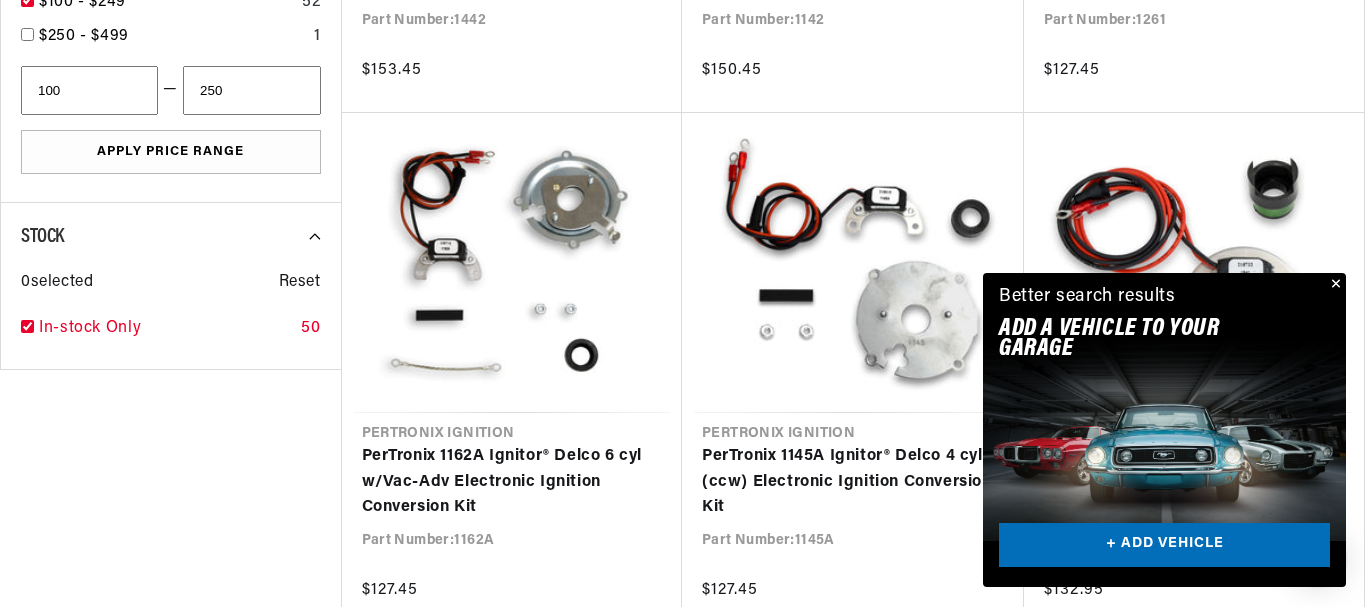 checkbox on "true" 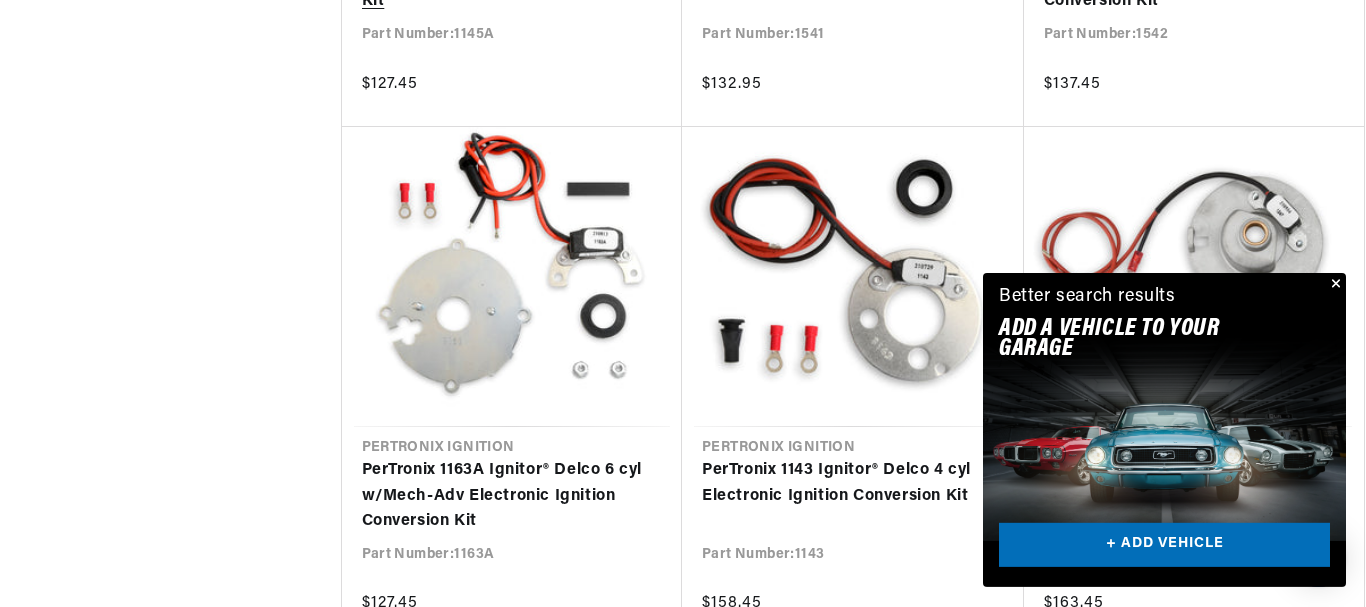 scroll, scrollTop: 2040, scrollLeft: 0, axis: vertical 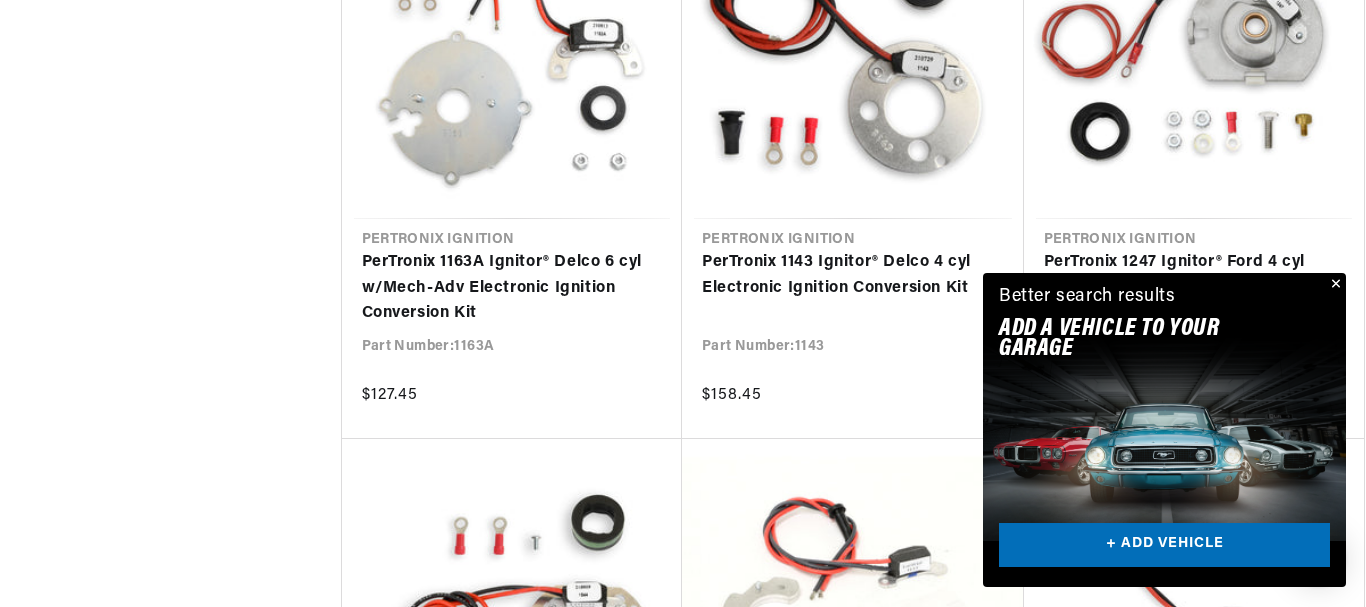 click at bounding box center (1334, 285) 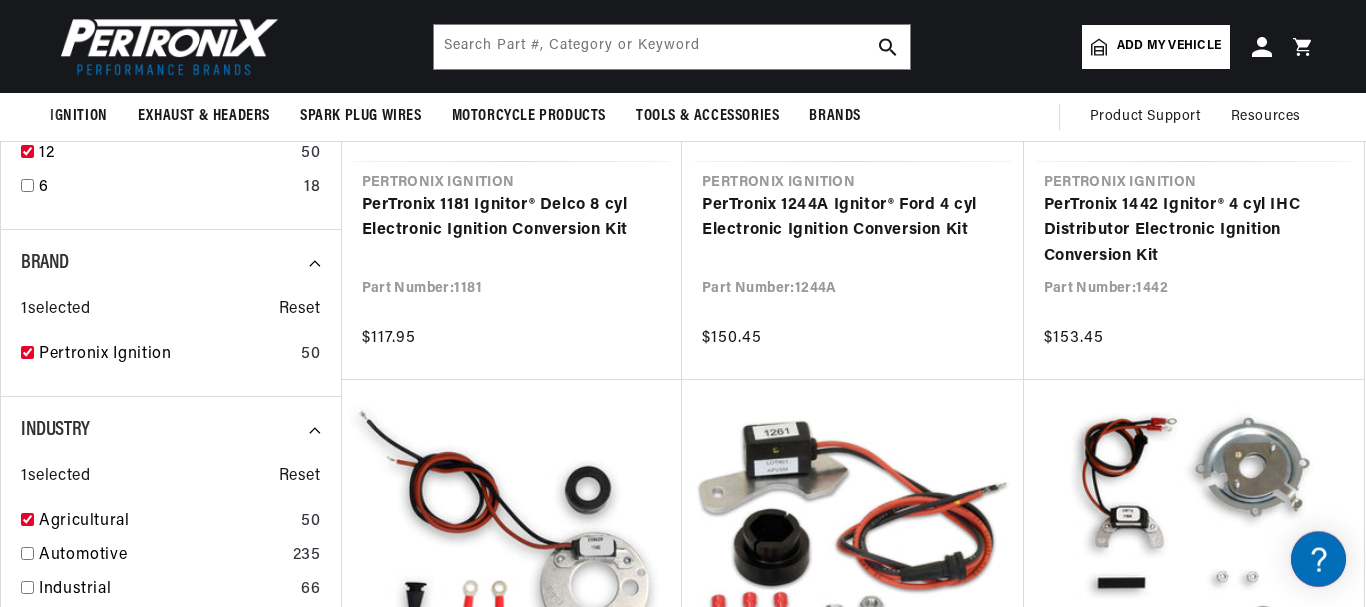scroll, scrollTop: 0, scrollLeft: 0, axis: both 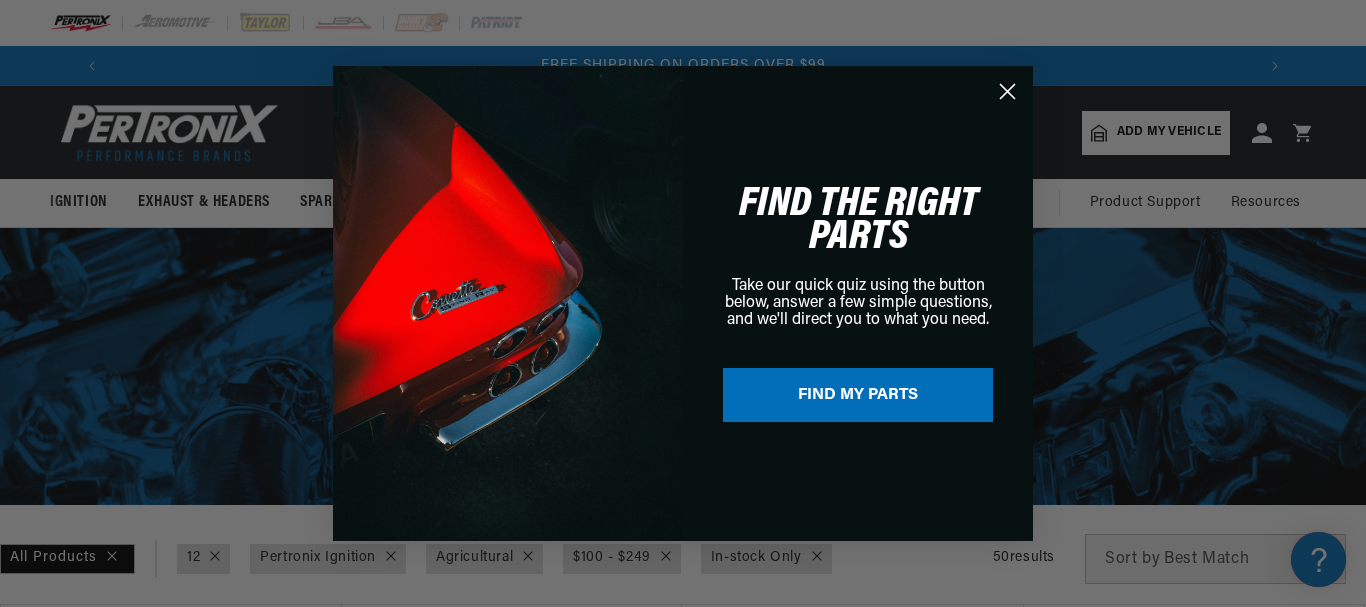 click on "FIND MY PARTS" at bounding box center (858, 395) 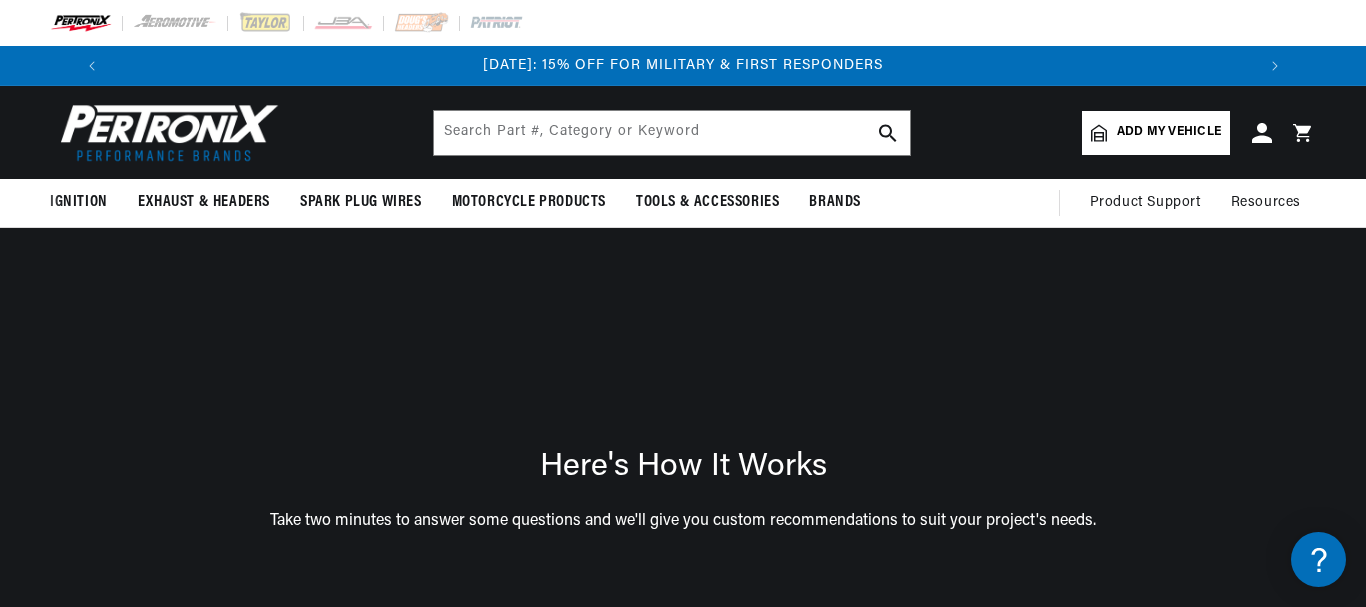 scroll, scrollTop: 0, scrollLeft: 0, axis: both 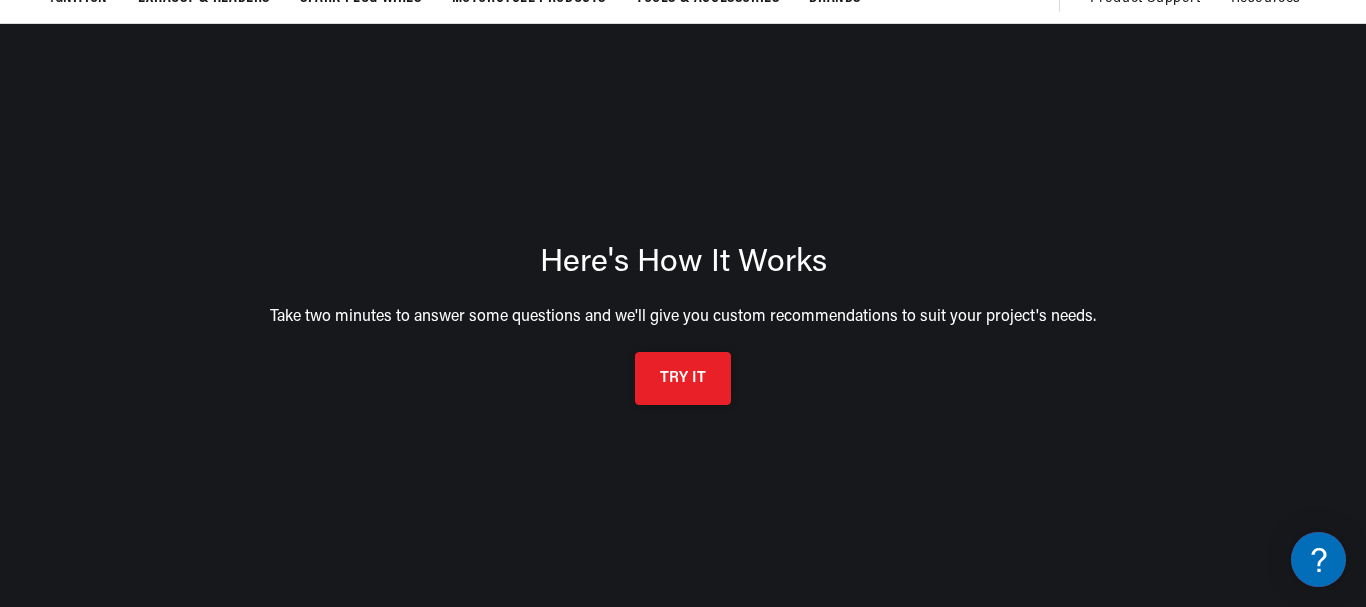 click on "TRY IT" at bounding box center [683, 378] 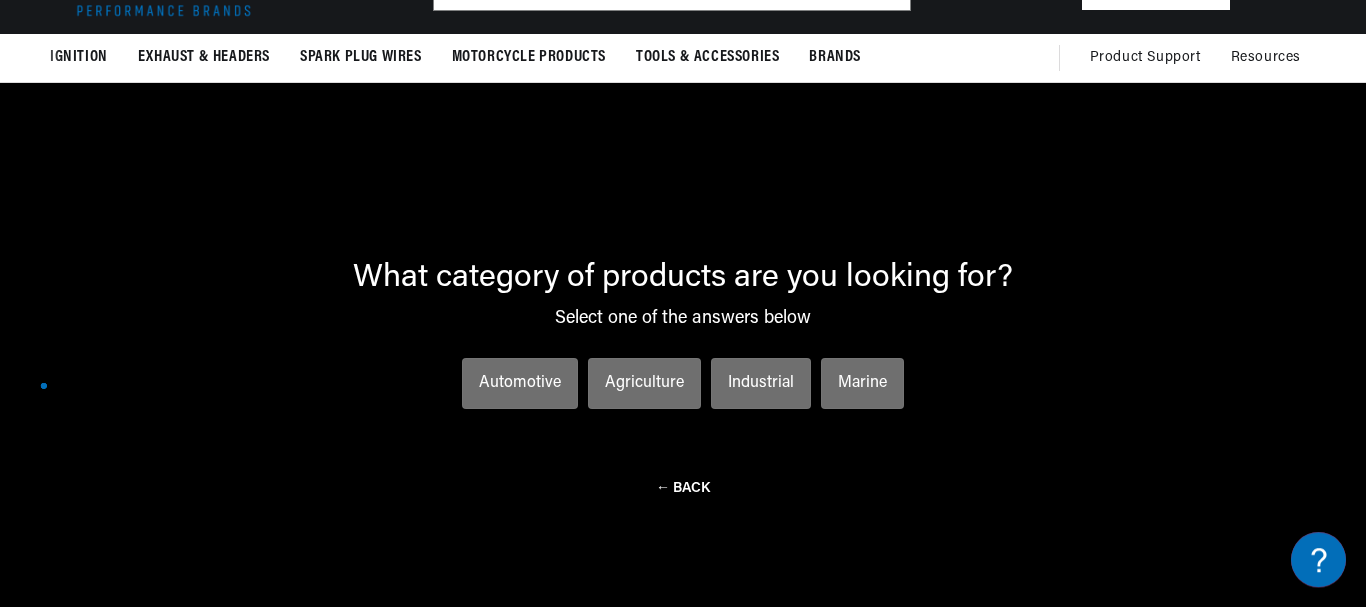 scroll, scrollTop: 143, scrollLeft: 0, axis: vertical 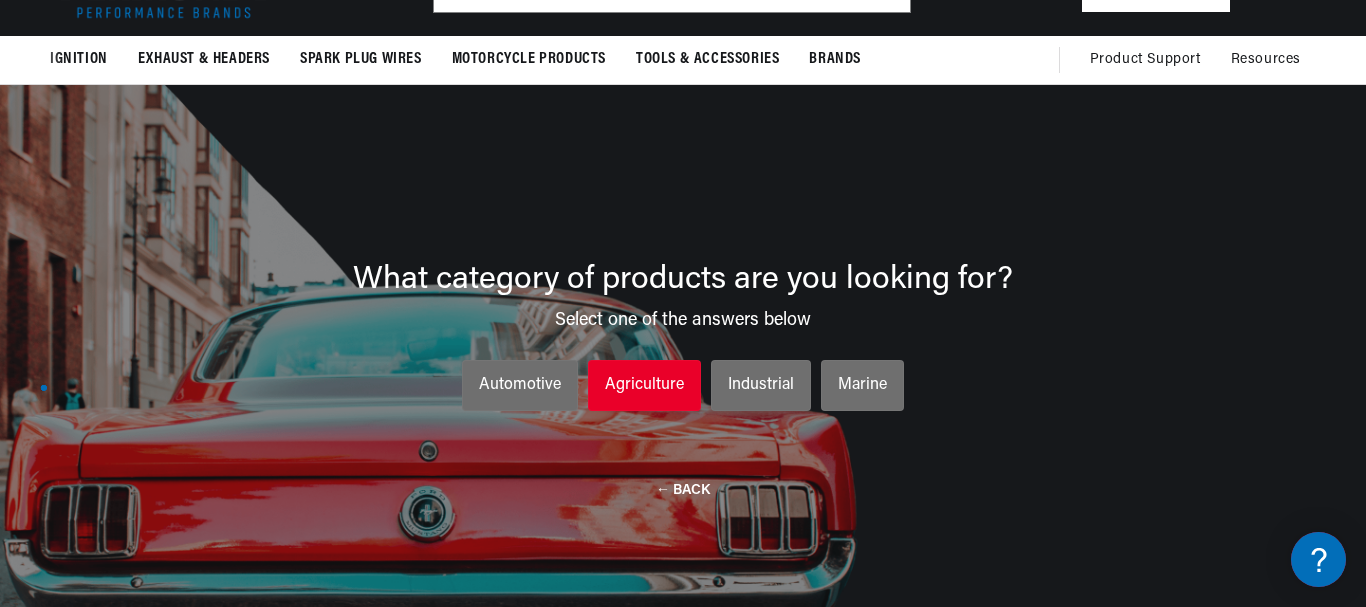 click on "Agriculture" at bounding box center [644, 386] 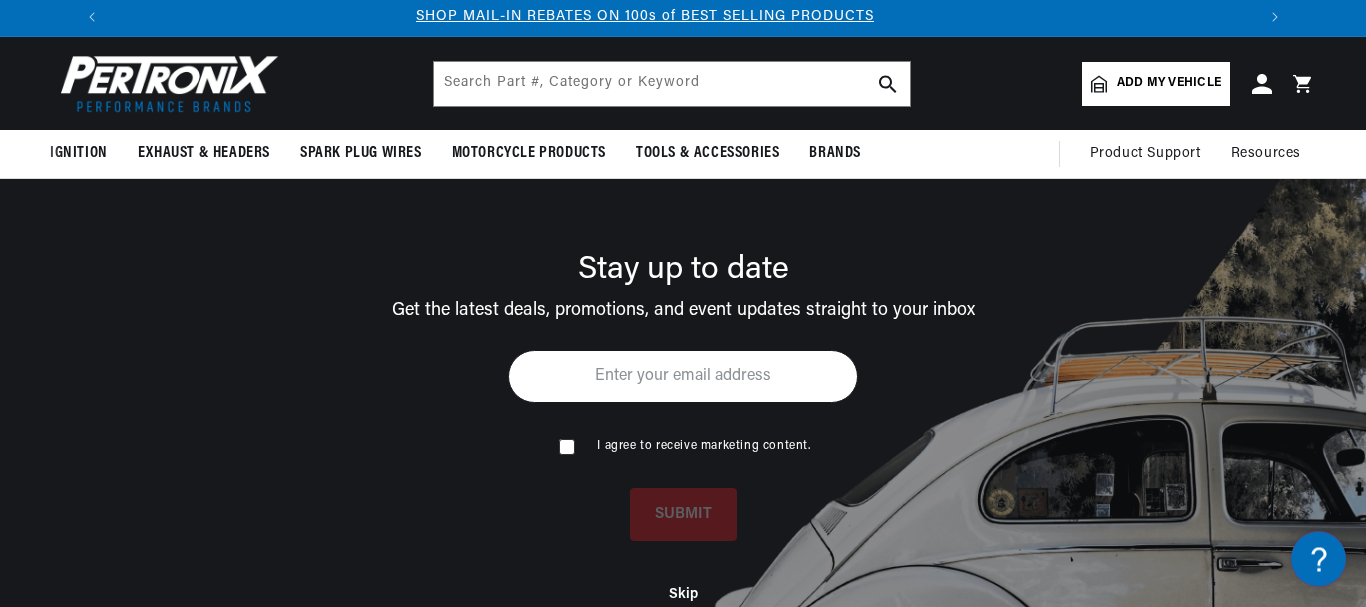 scroll, scrollTop: 41, scrollLeft: 0, axis: vertical 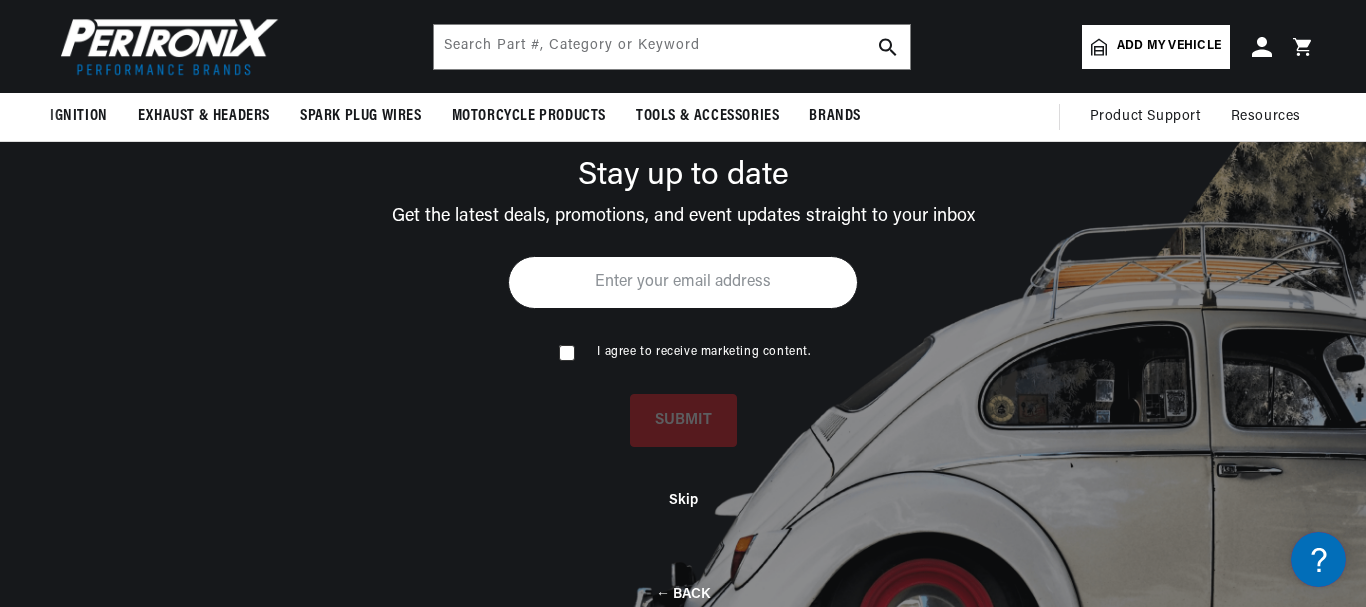 click at bounding box center (683, 282) 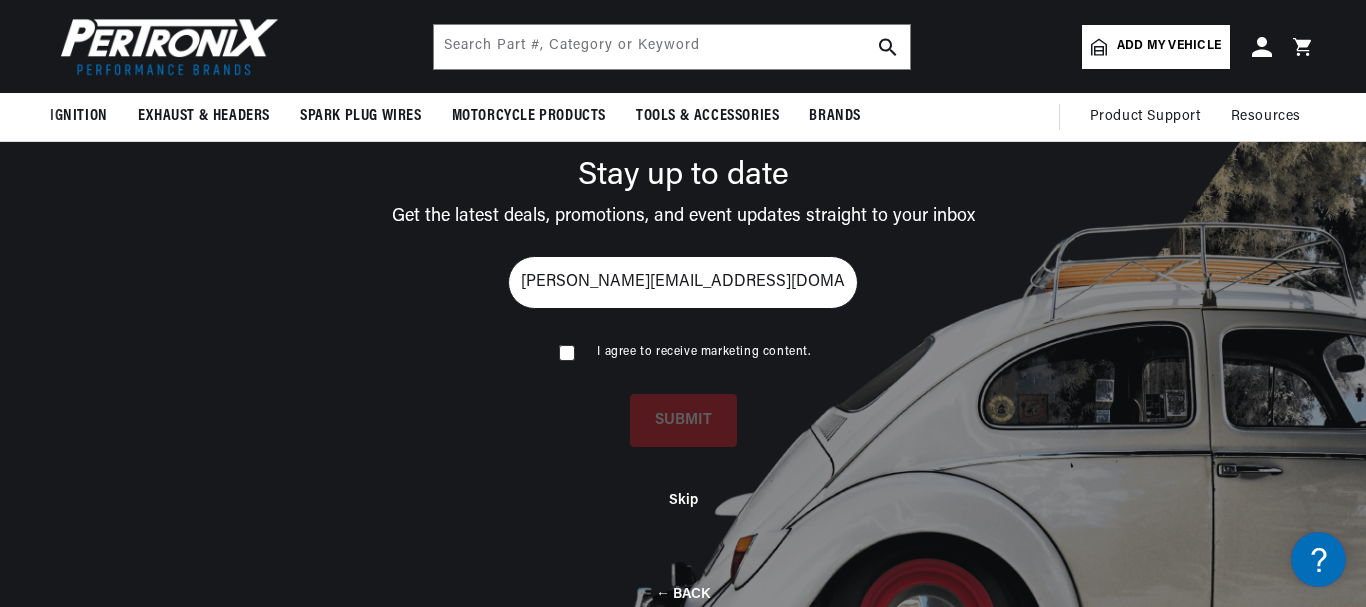 scroll, scrollTop: 0, scrollLeft: 1181, axis: horizontal 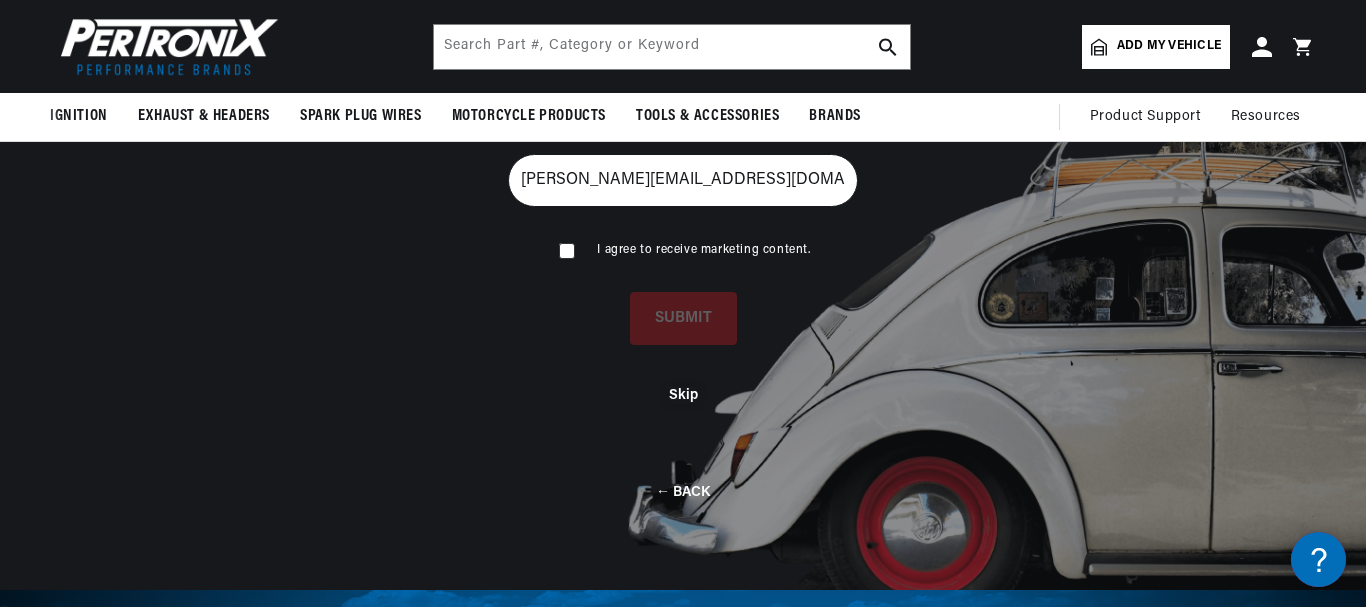 click on "Skip" at bounding box center (683, 395) 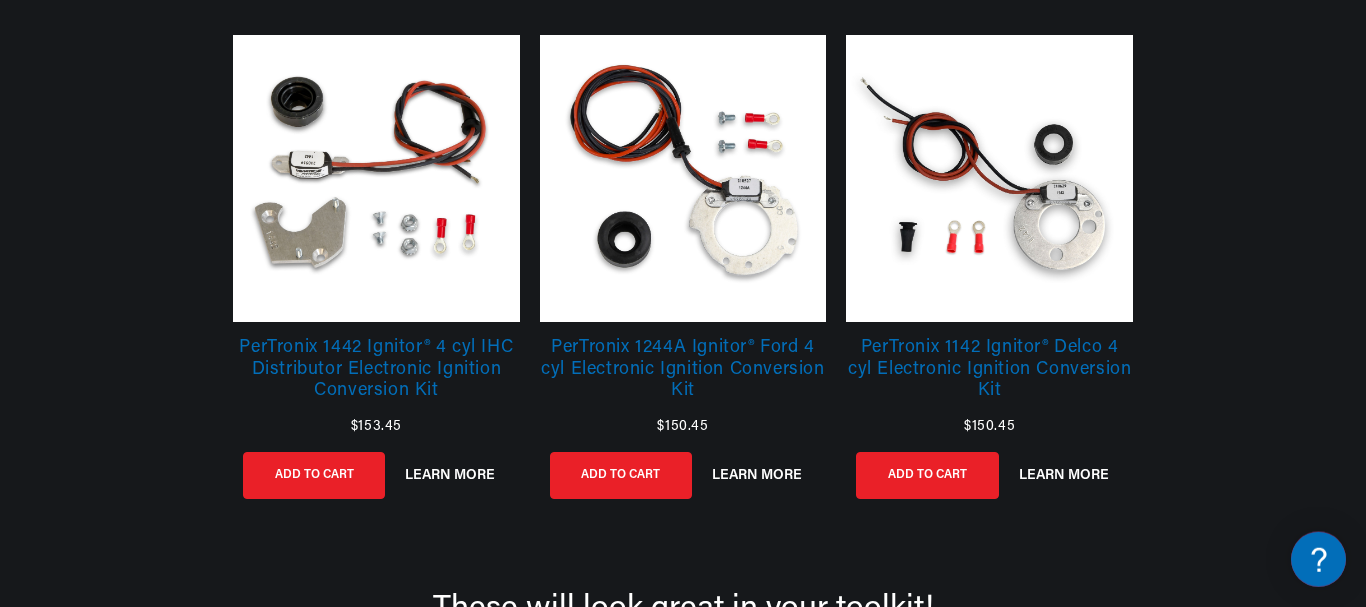 scroll, scrollTop: 0, scrollLeft: 0, axis: both 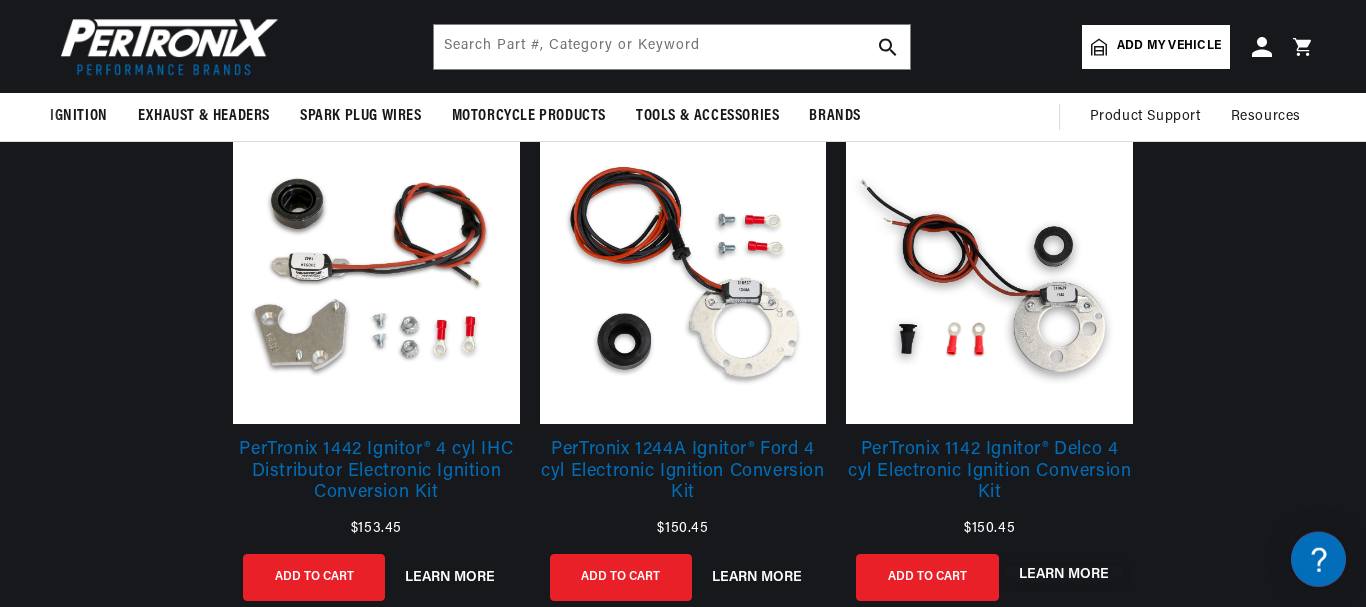 click on "LEARN MORE" at bounding box center [1064, 574] 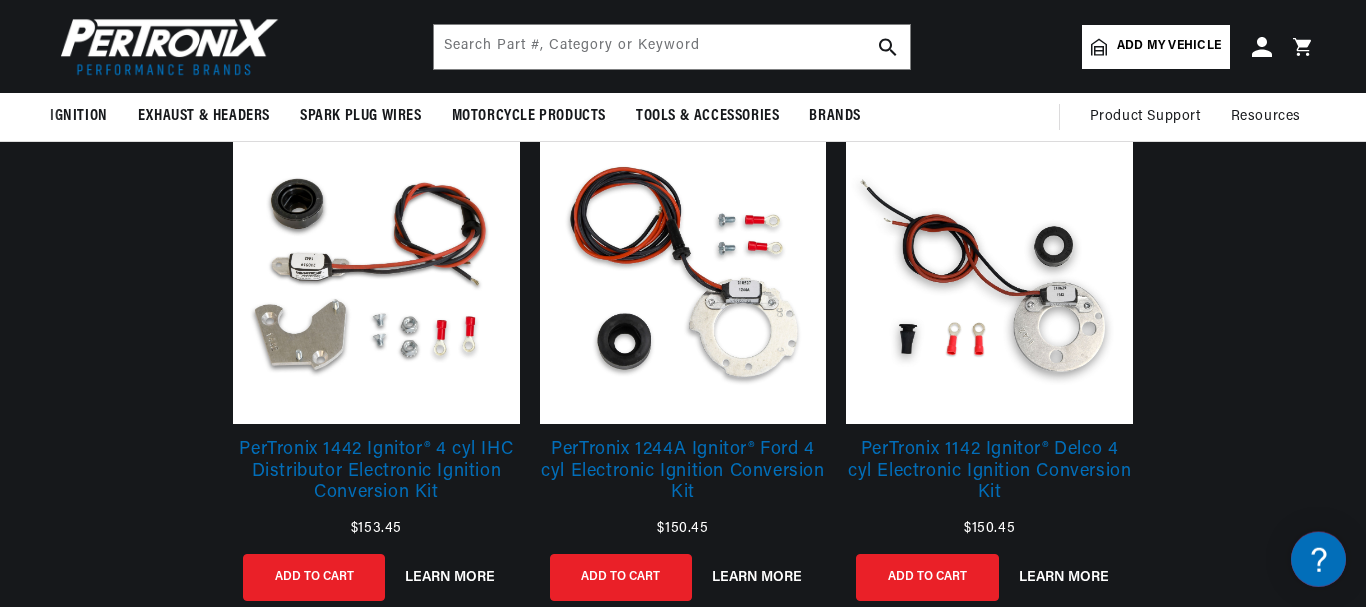 click on "LEARN MORE" at bounding box center [1064, 577] 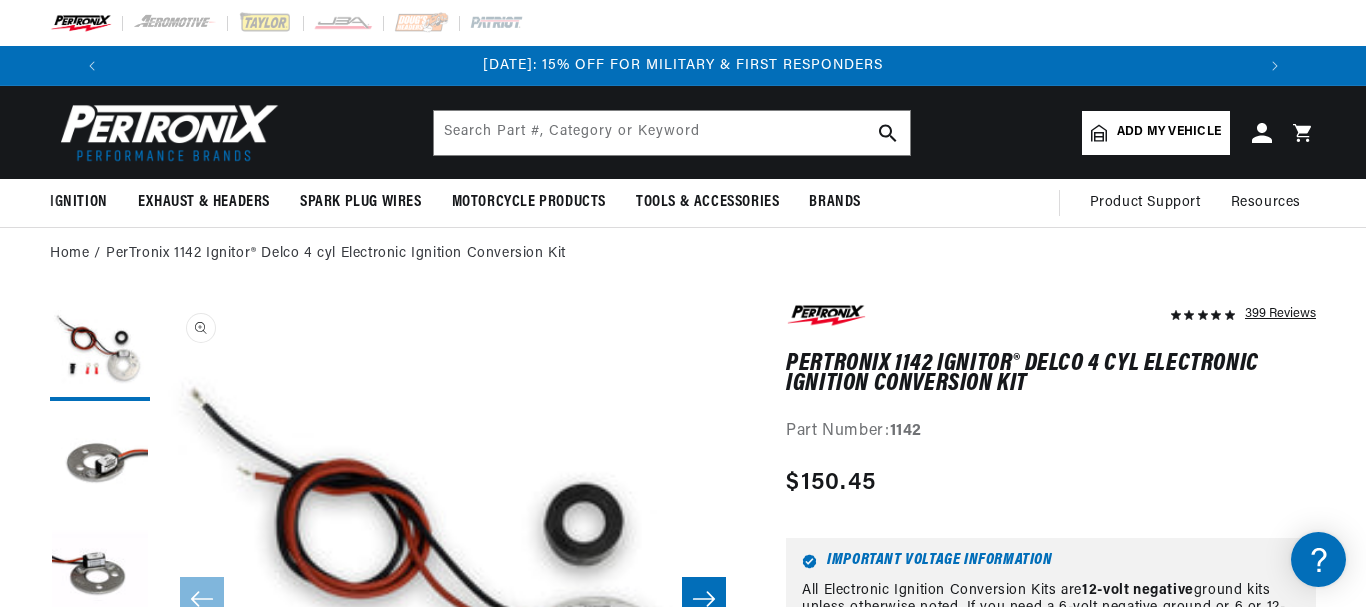 scroll, scrollTop: 0, scrollLeft: 0, axis: both 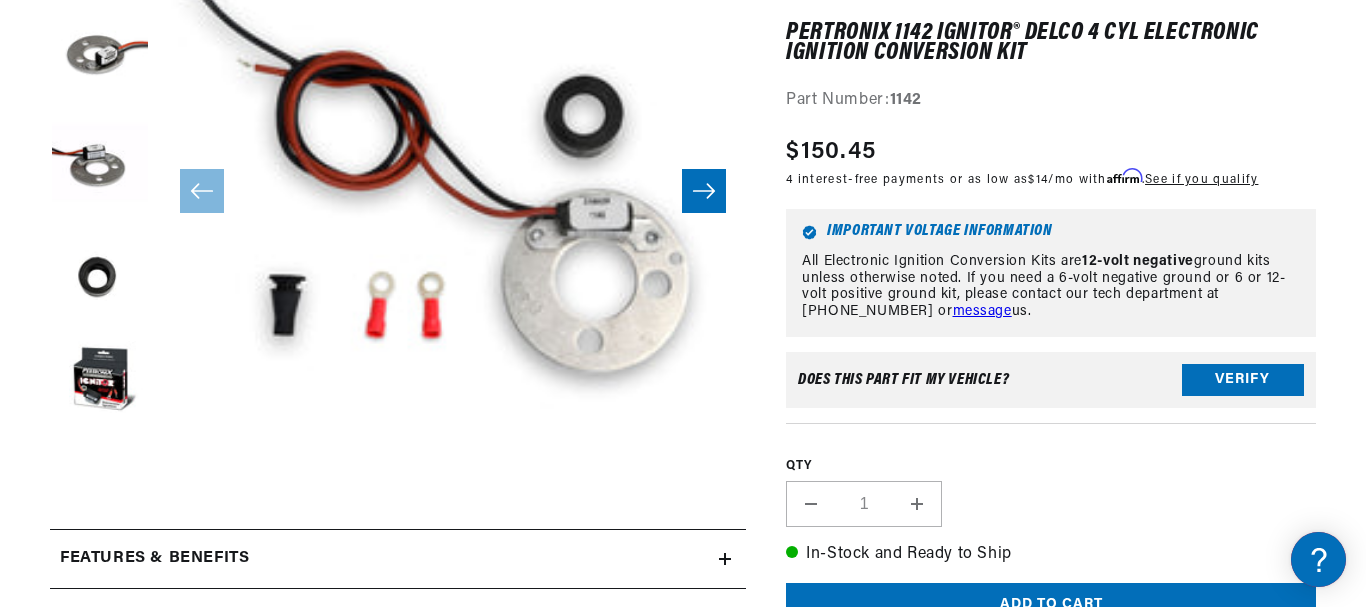 click 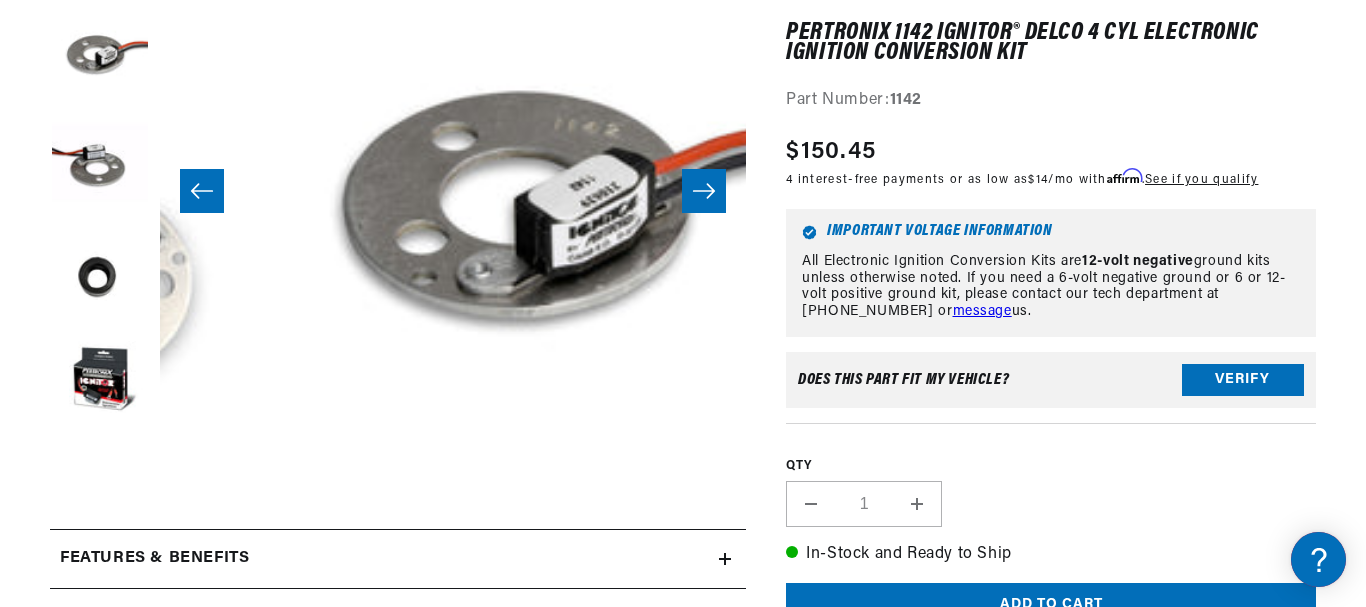 scroll, scrollTop: 0, scrollLeft: 24, axis: horizontal 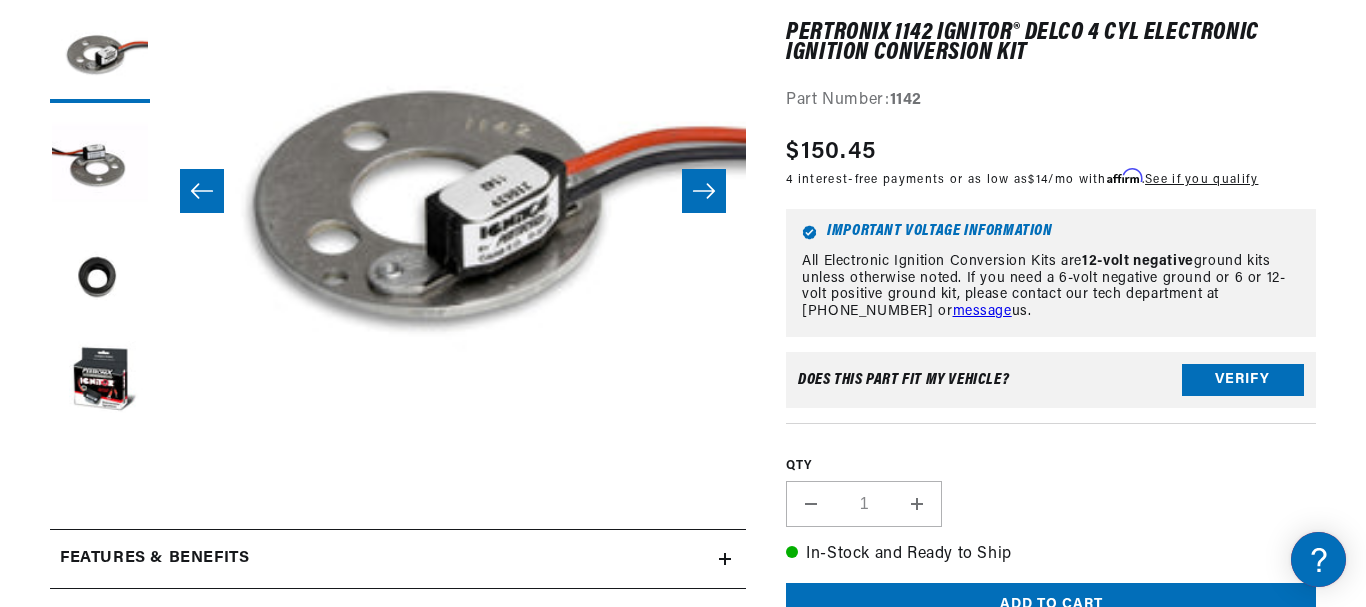 click 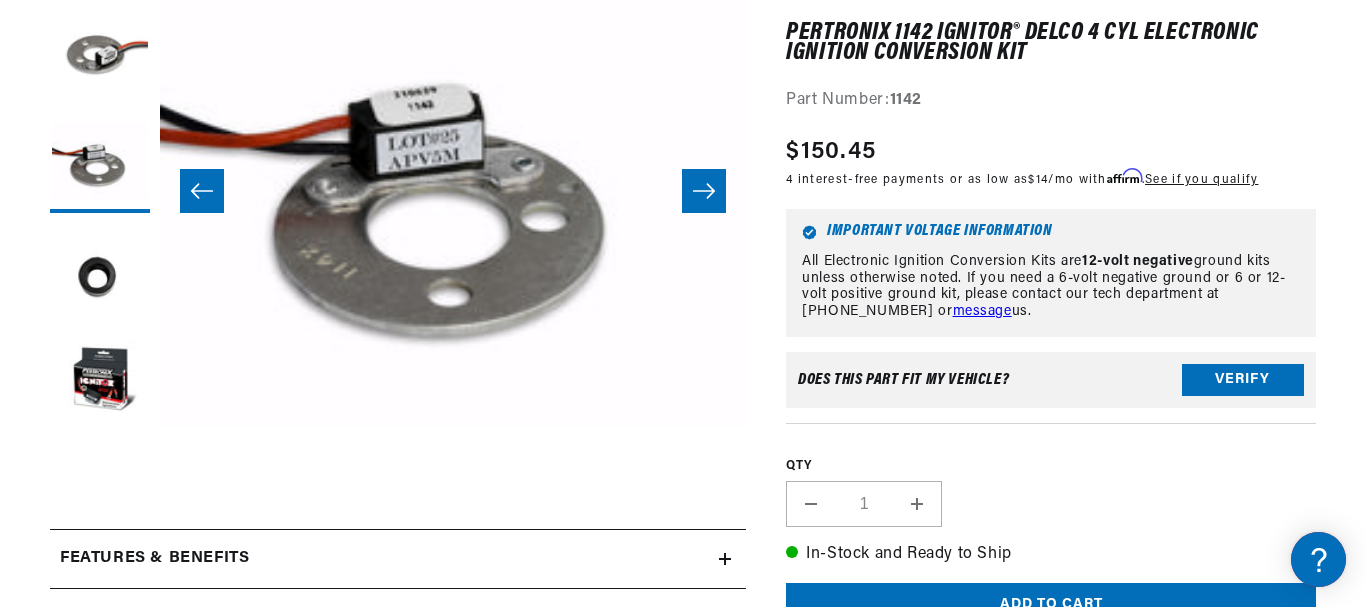 click 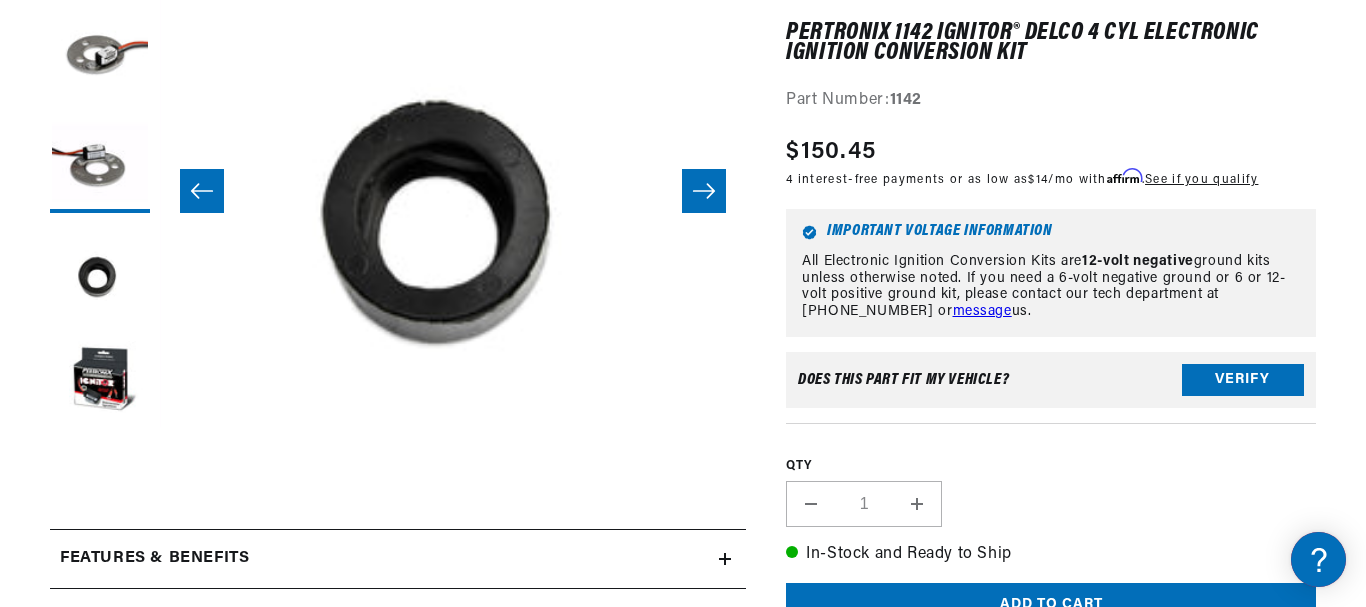 scroll, scrollTop: 0, scrollLeft: 1759, axis: horizontal 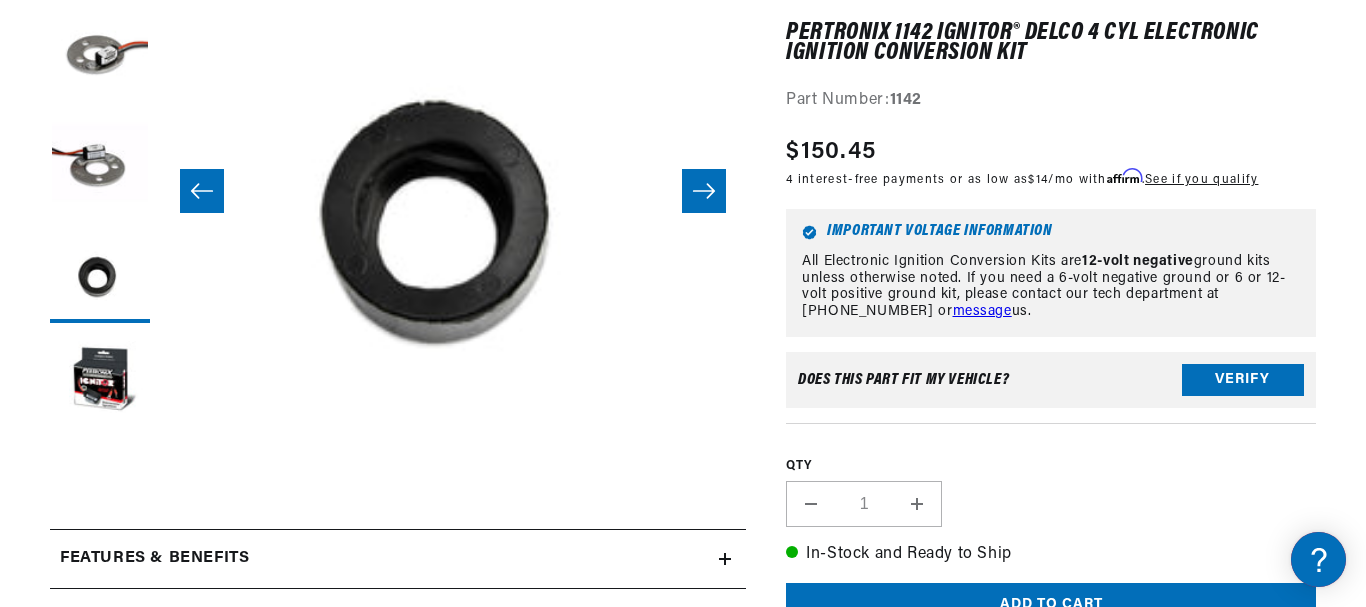 click 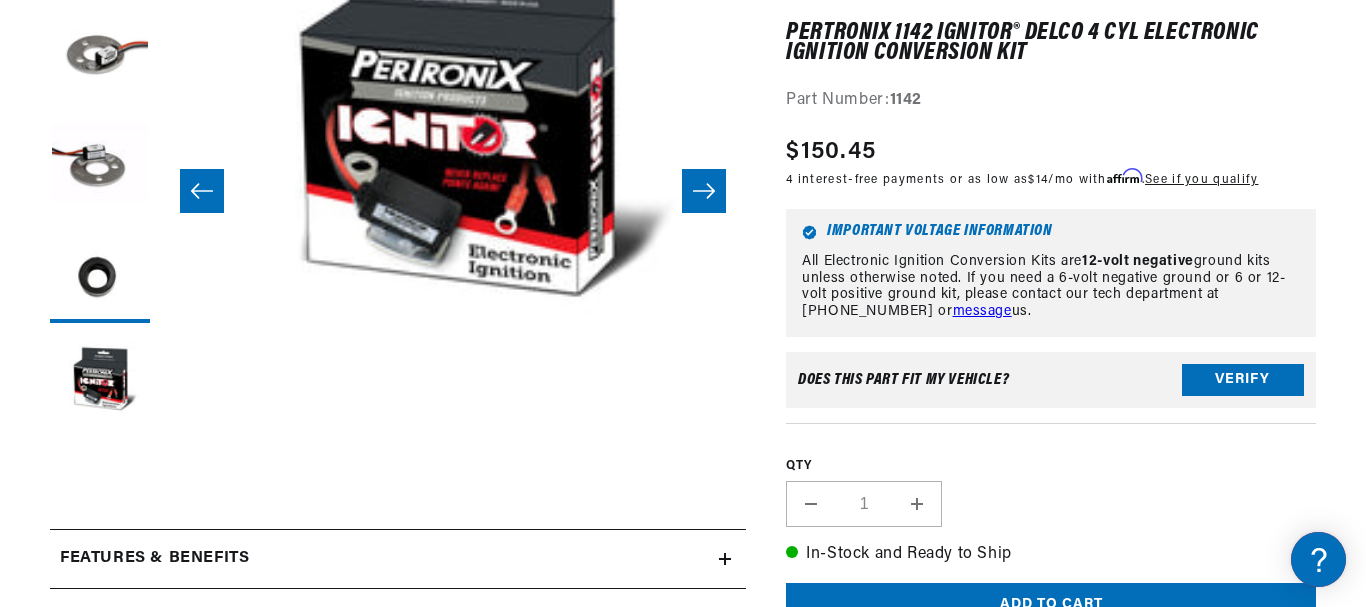 scroll, scrollTop: 0, scrollLeft: 2345, axis: horizontal 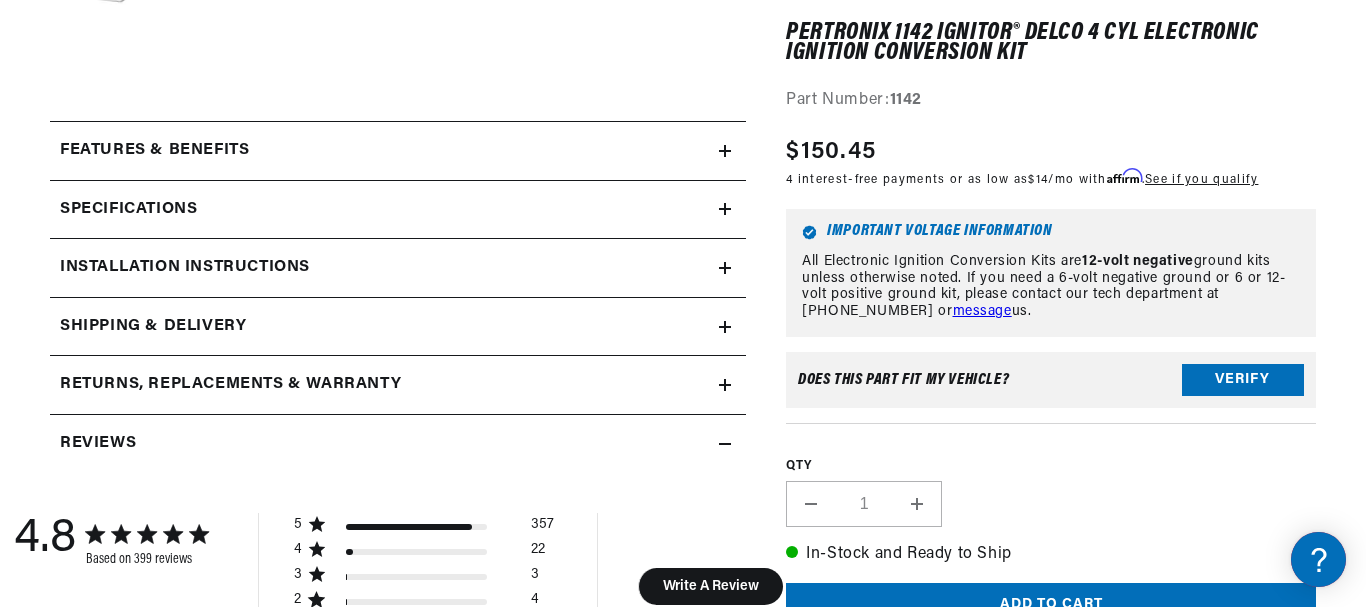 click 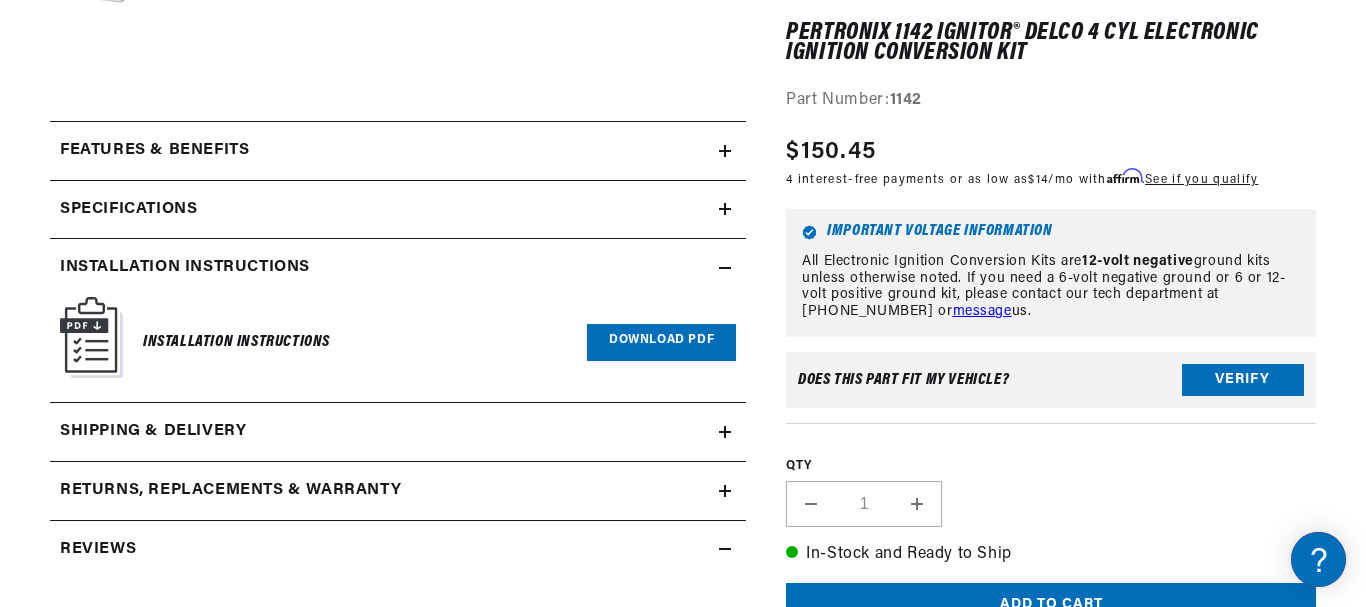 click on "Installation Instructions" at bounding box center (236, 342) 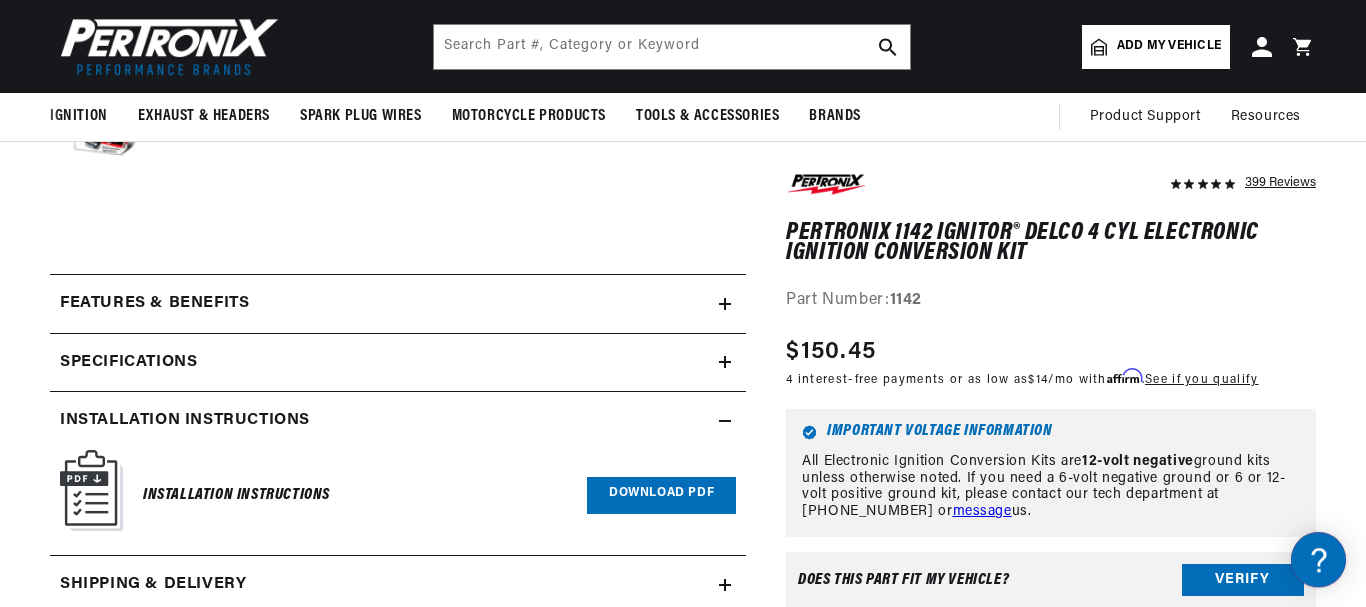 scroll, scrollTop: 612, scrollLeft: 0, axis: vertical 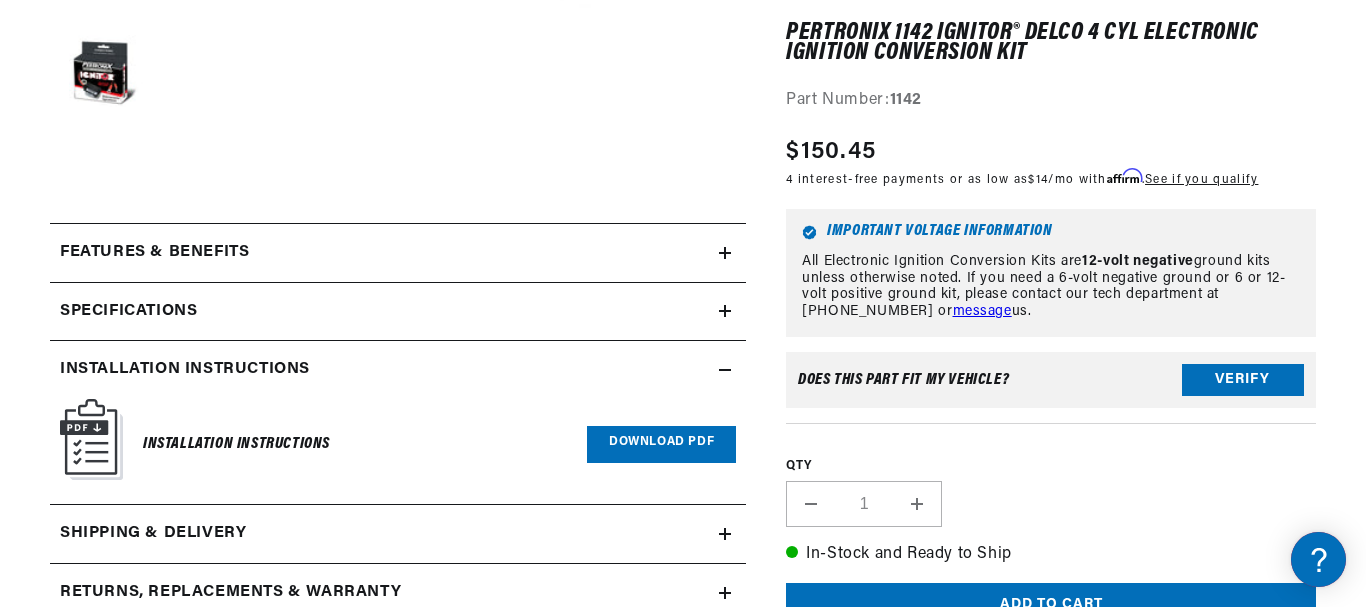 click on "Specifications" at bounding box center (384, 253) 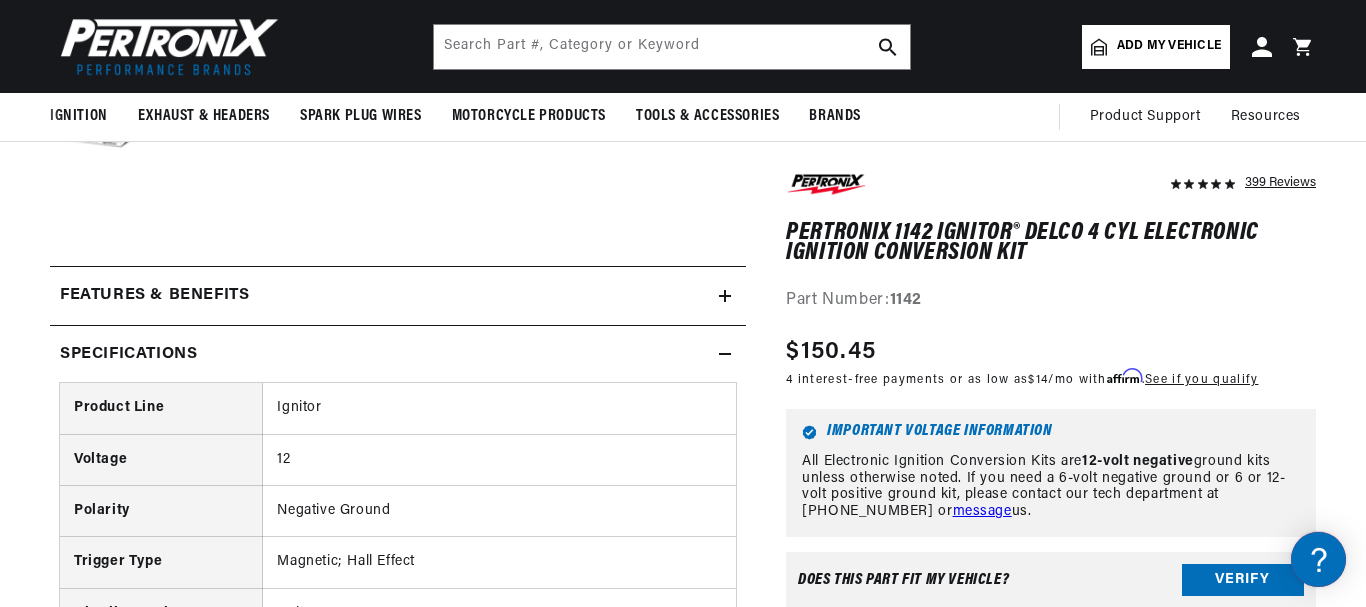 scroll, scrollTop: 416, scrollLeft: 0, axis: vertical 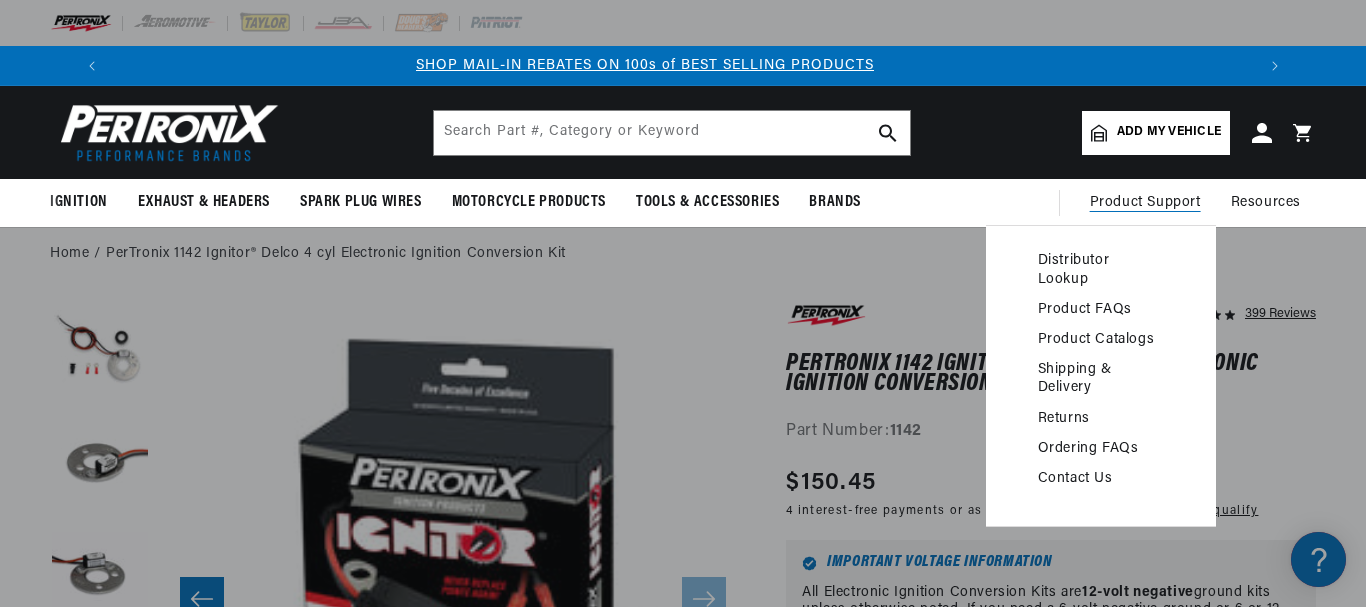 click on "Distributor Lookup
Product FAQs
Product Catalogs
Shipping & Delivery
Returns
Ordering FAQs
Contact Us" at bounding box center [1101, 370] 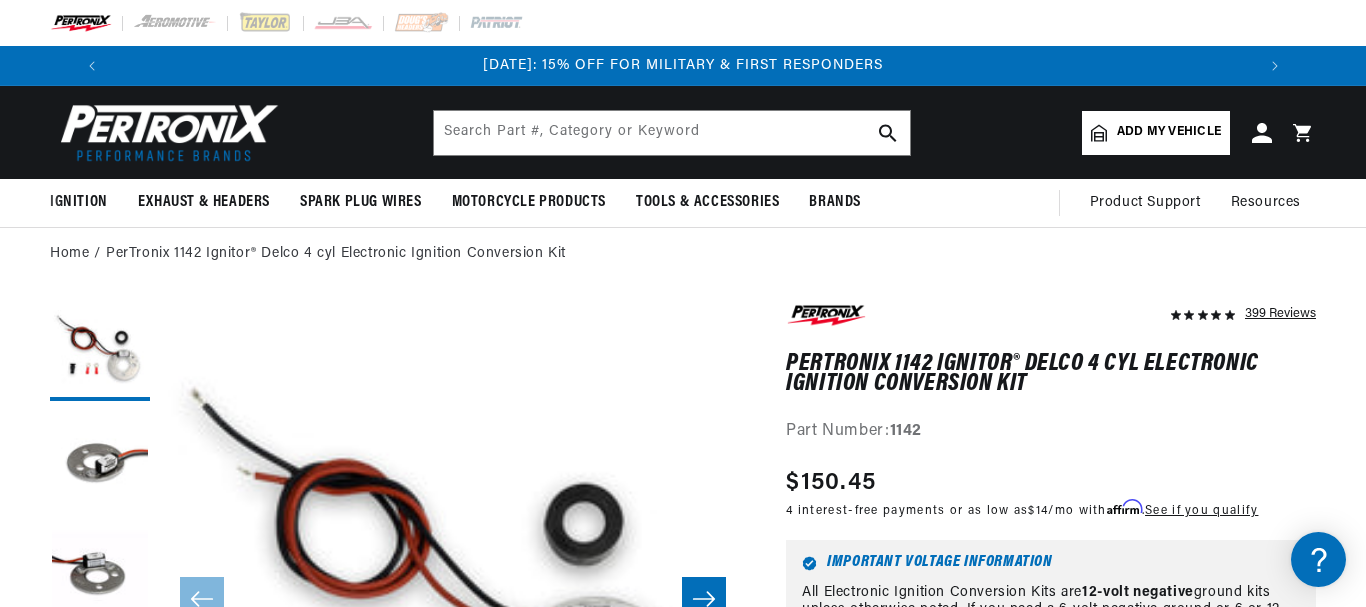 scroll, scrollTop: 0, scrollLeft: 0, axis: both 